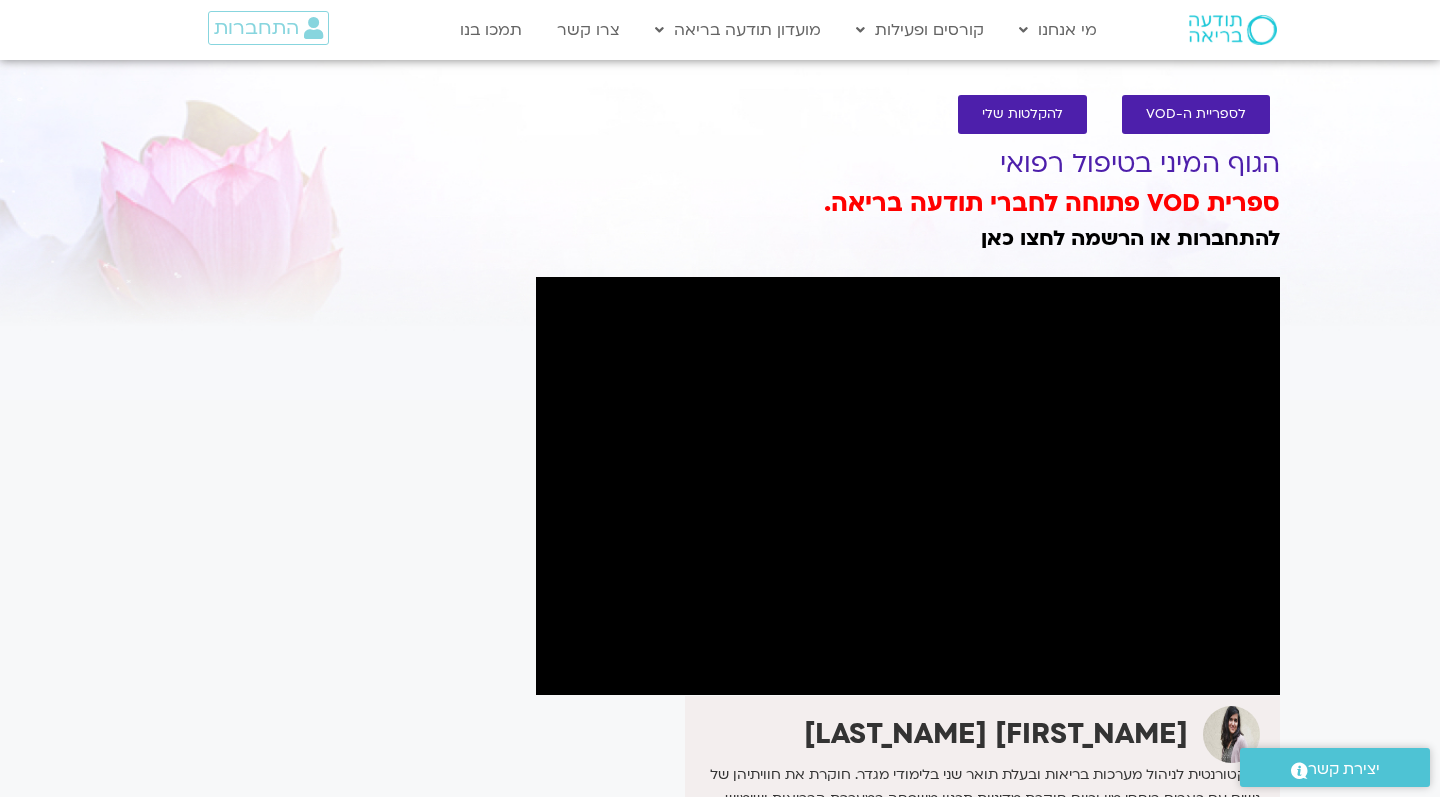 scroll, scrollTop: 0, scrollLeft: 0, axis: both 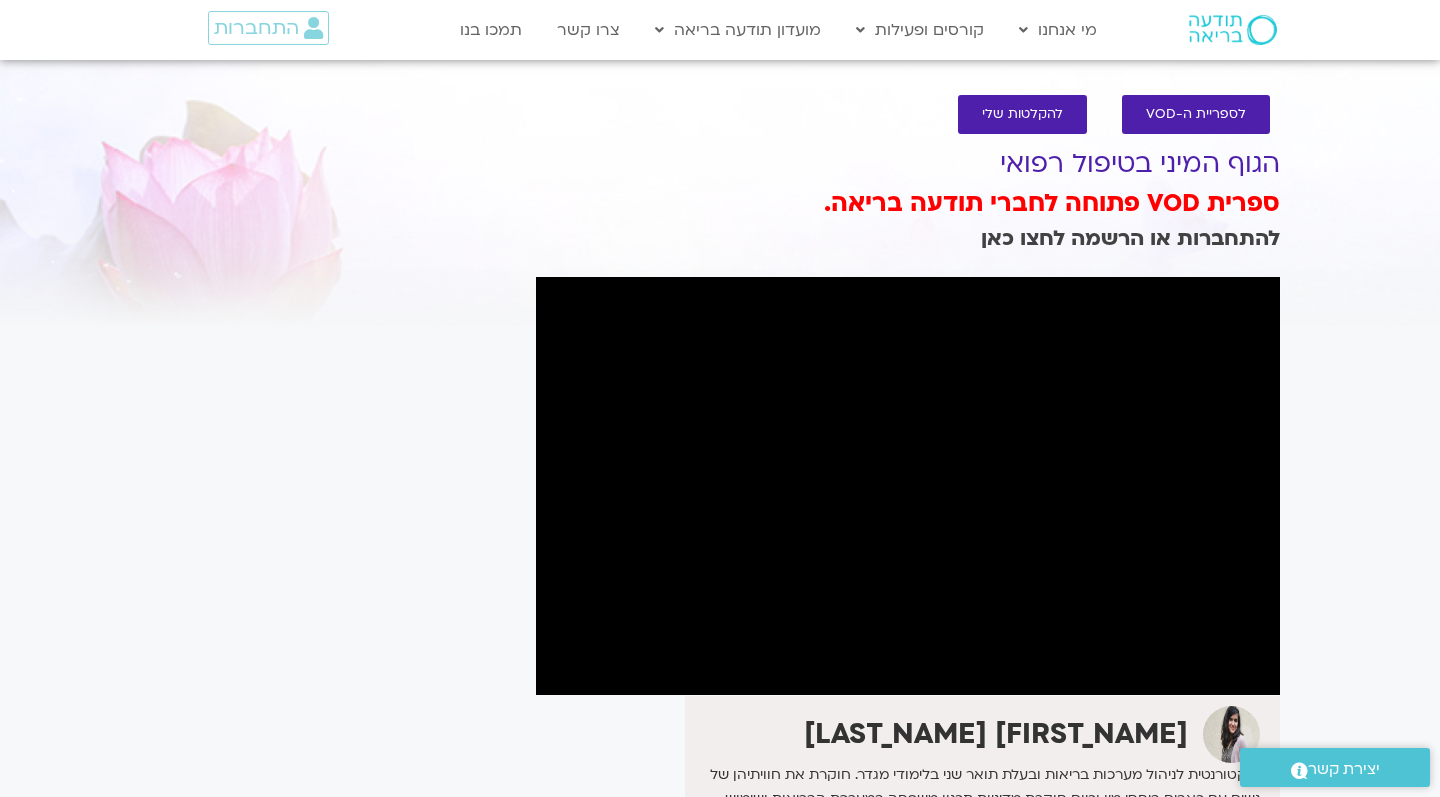 click on "להתחברות או הרשמה לחצו כאן" at bounding box center (1130, 238) 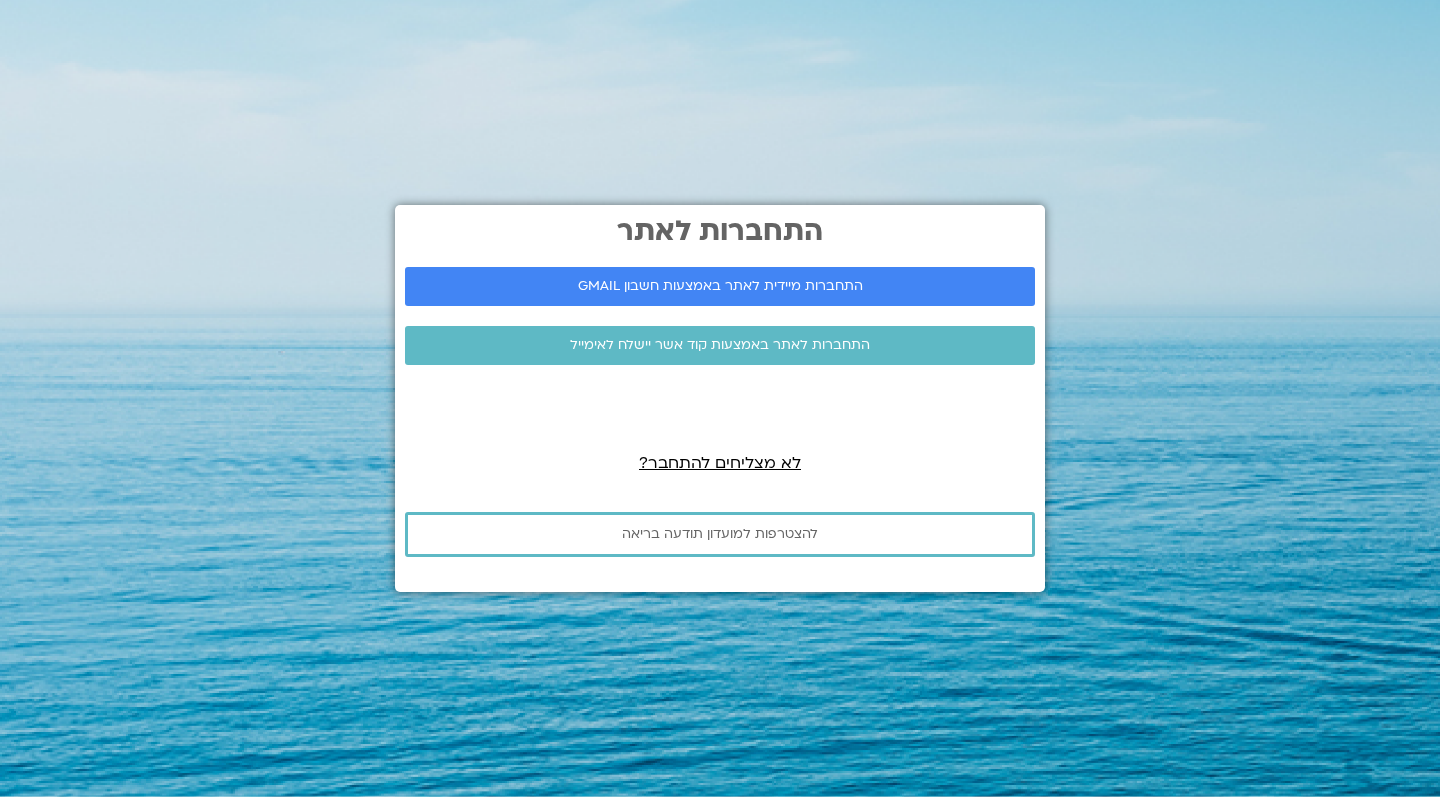 scroll, scrollTop: 0, scrollLeft: 0, axis: both 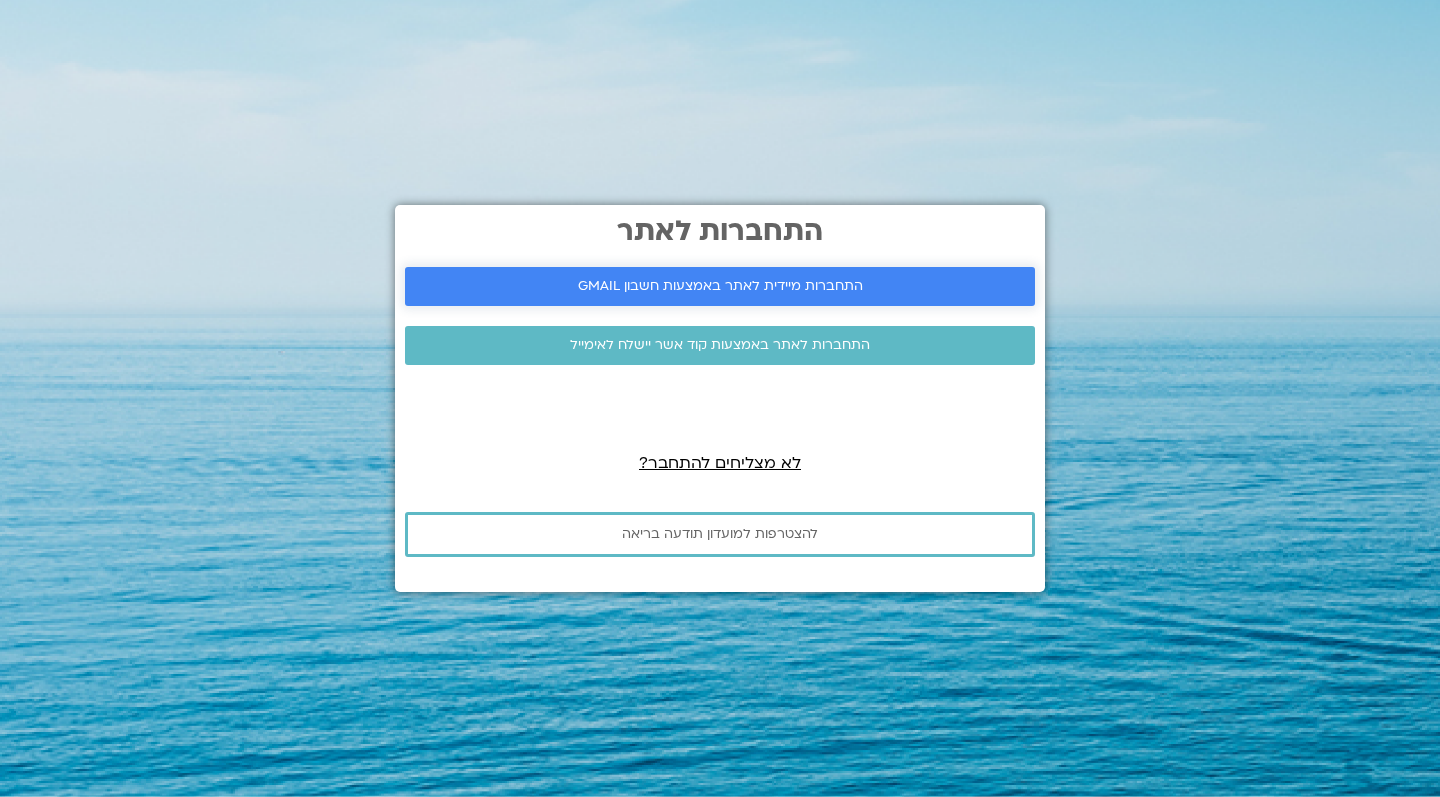 click on "התחברות מיידית לאתר באמצעות חשבון GMAIL" at bounding box center (720, 286) 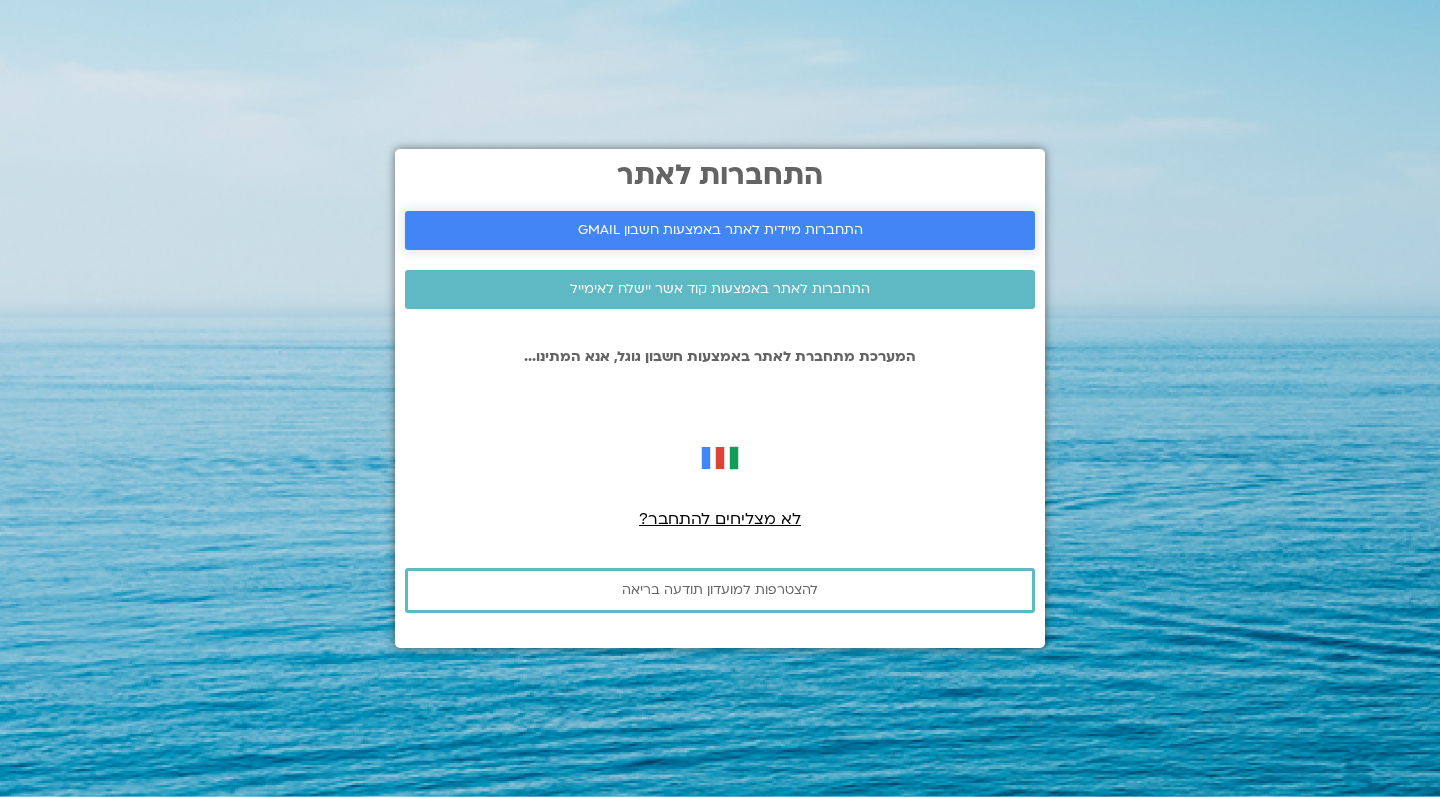 click on "התחברות מיידית לאתר באמצעות חשבון GMAIL" at bounding box center (720, 230) 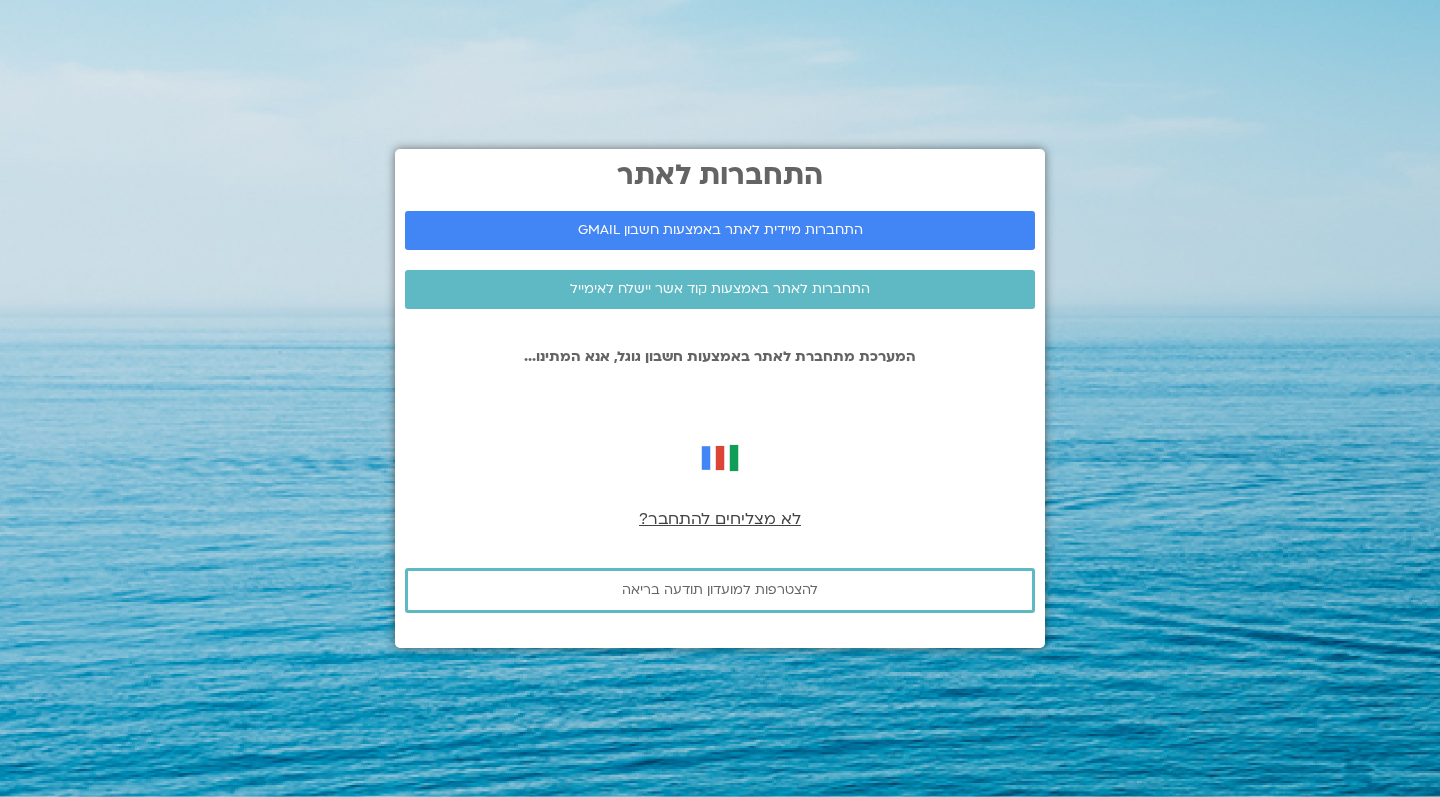 click on "לא מצליחים להתחבר?" at bounding box center (720, 519) 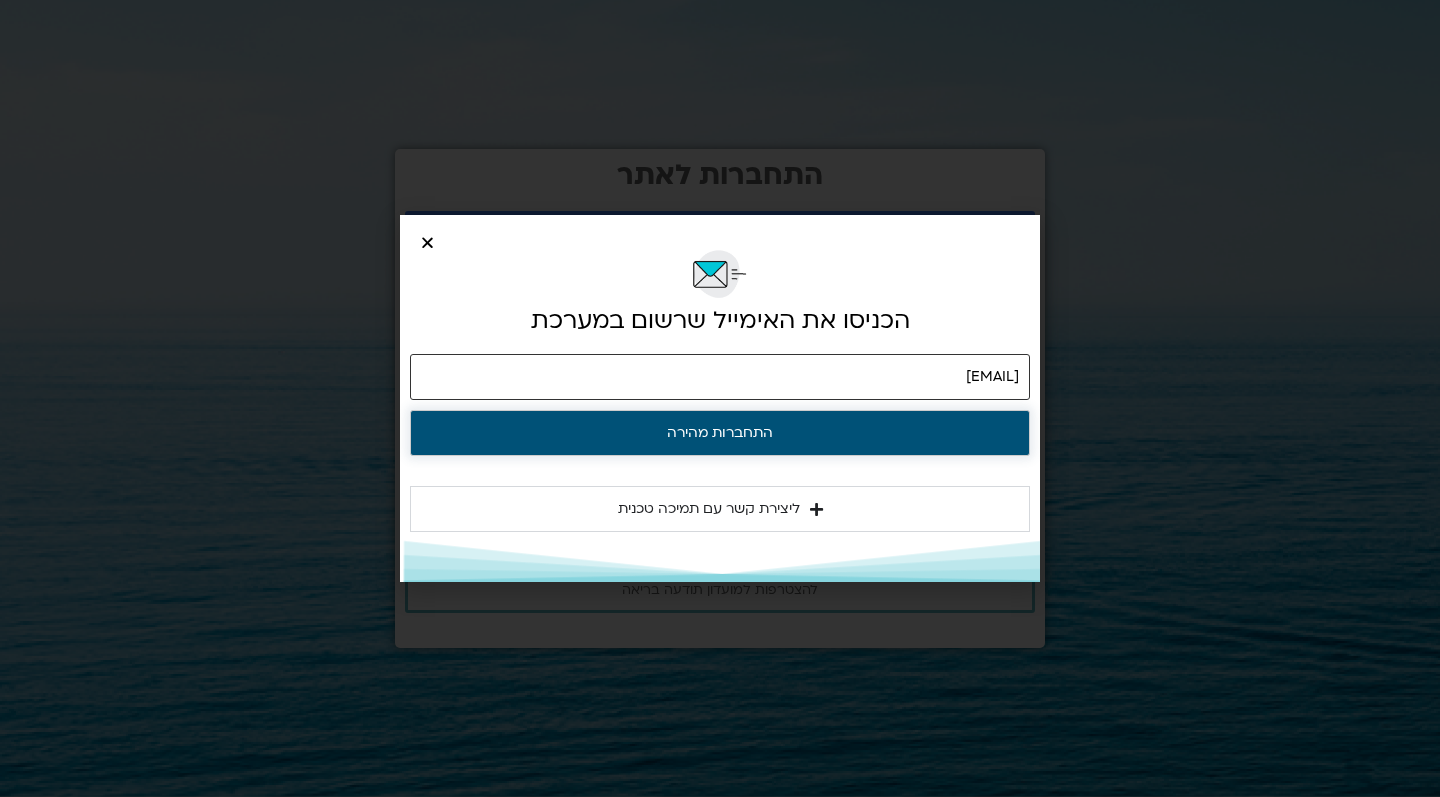 type on "aaronc.yakir@gmail.com" 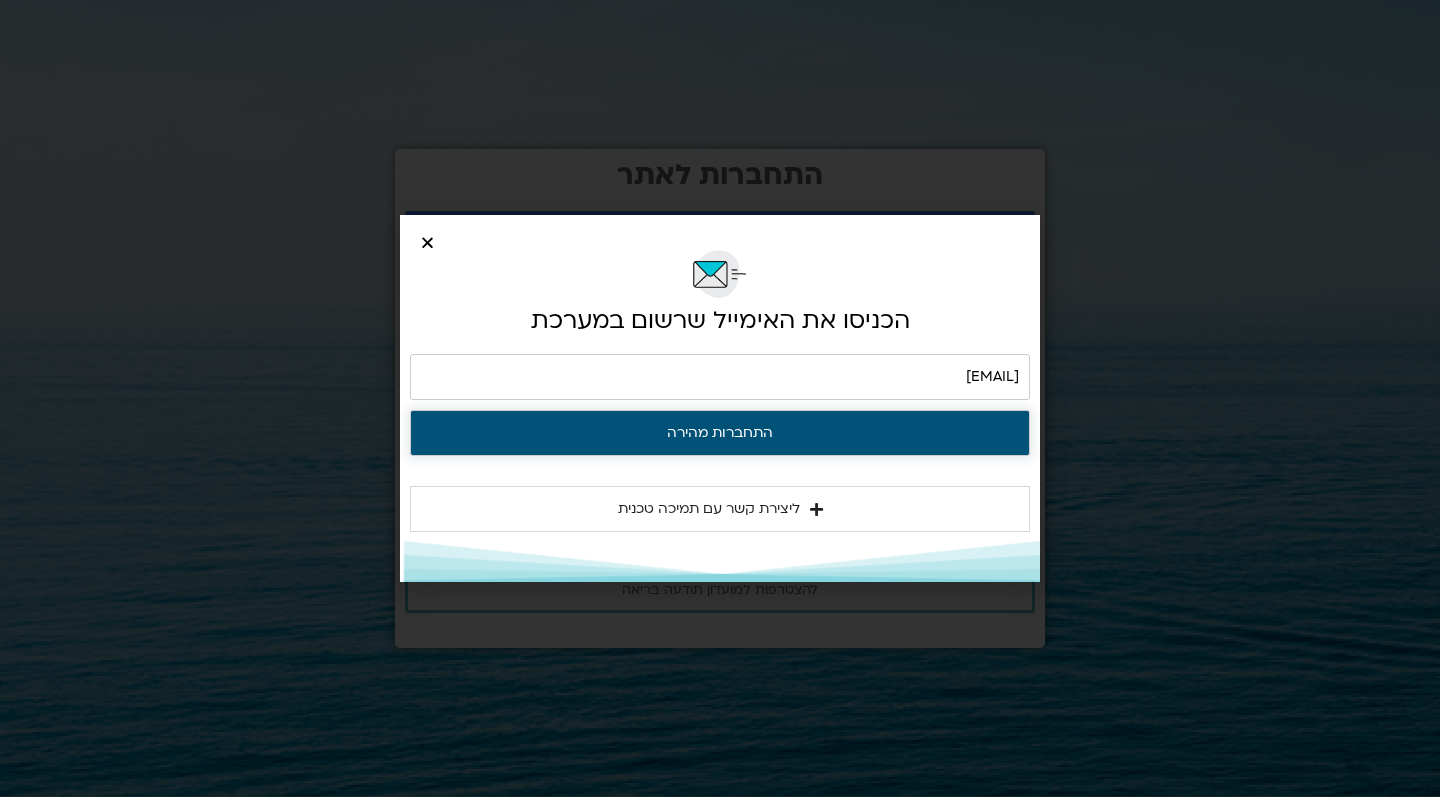 click on "התחברות מהירה" 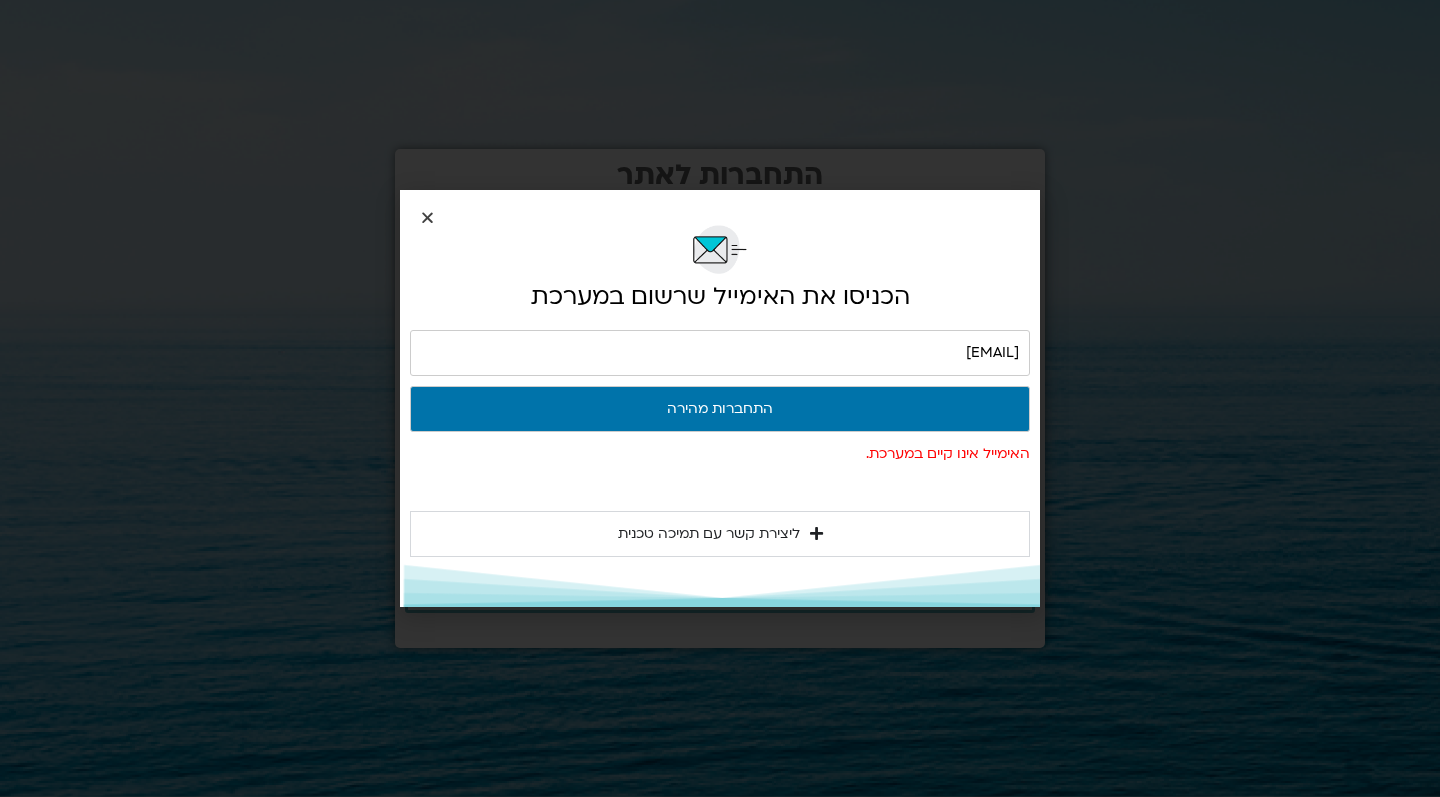 click at bounding box center (427, 217) 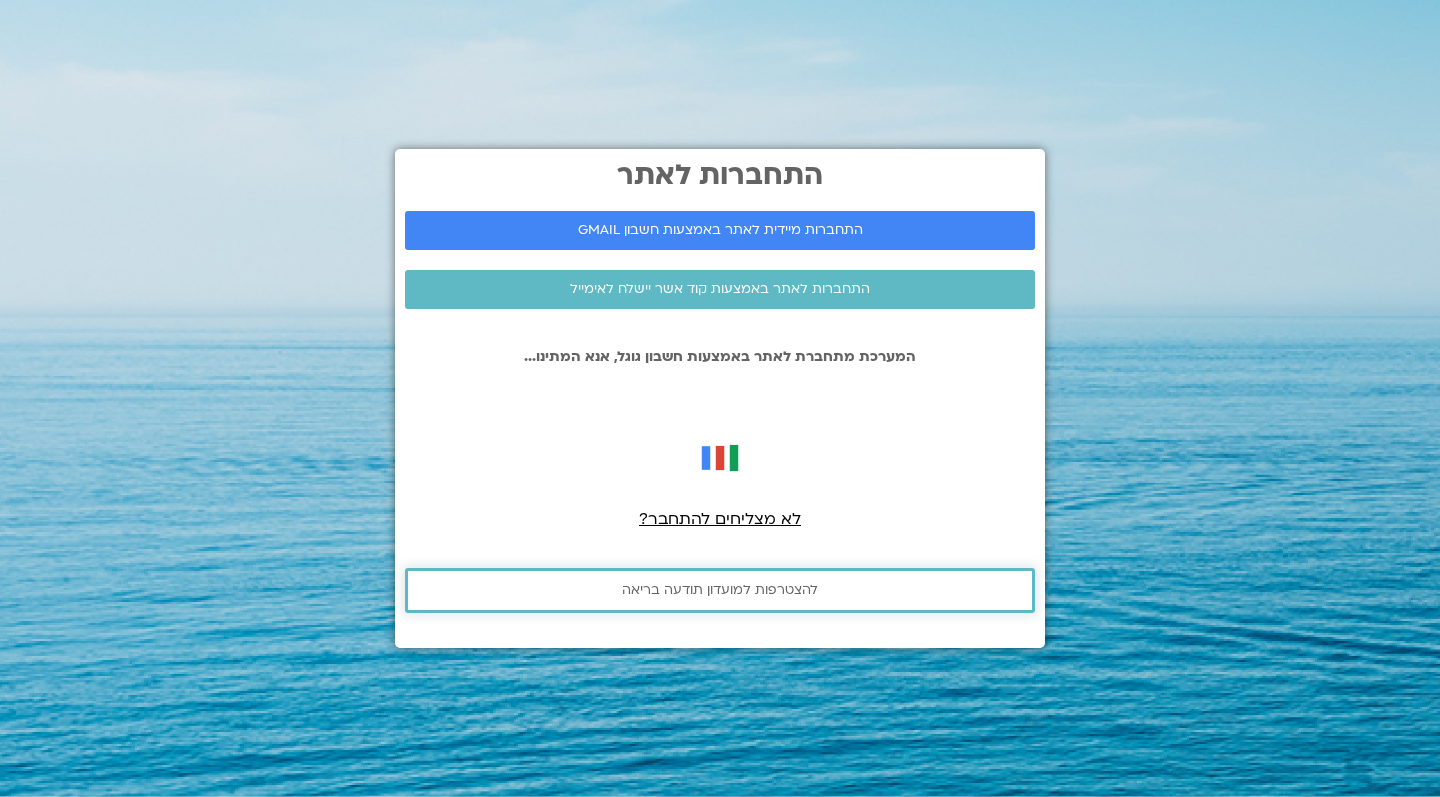 click on "להצטרפות למועדון תודעה בריאה" at bounding box center (720, 590) 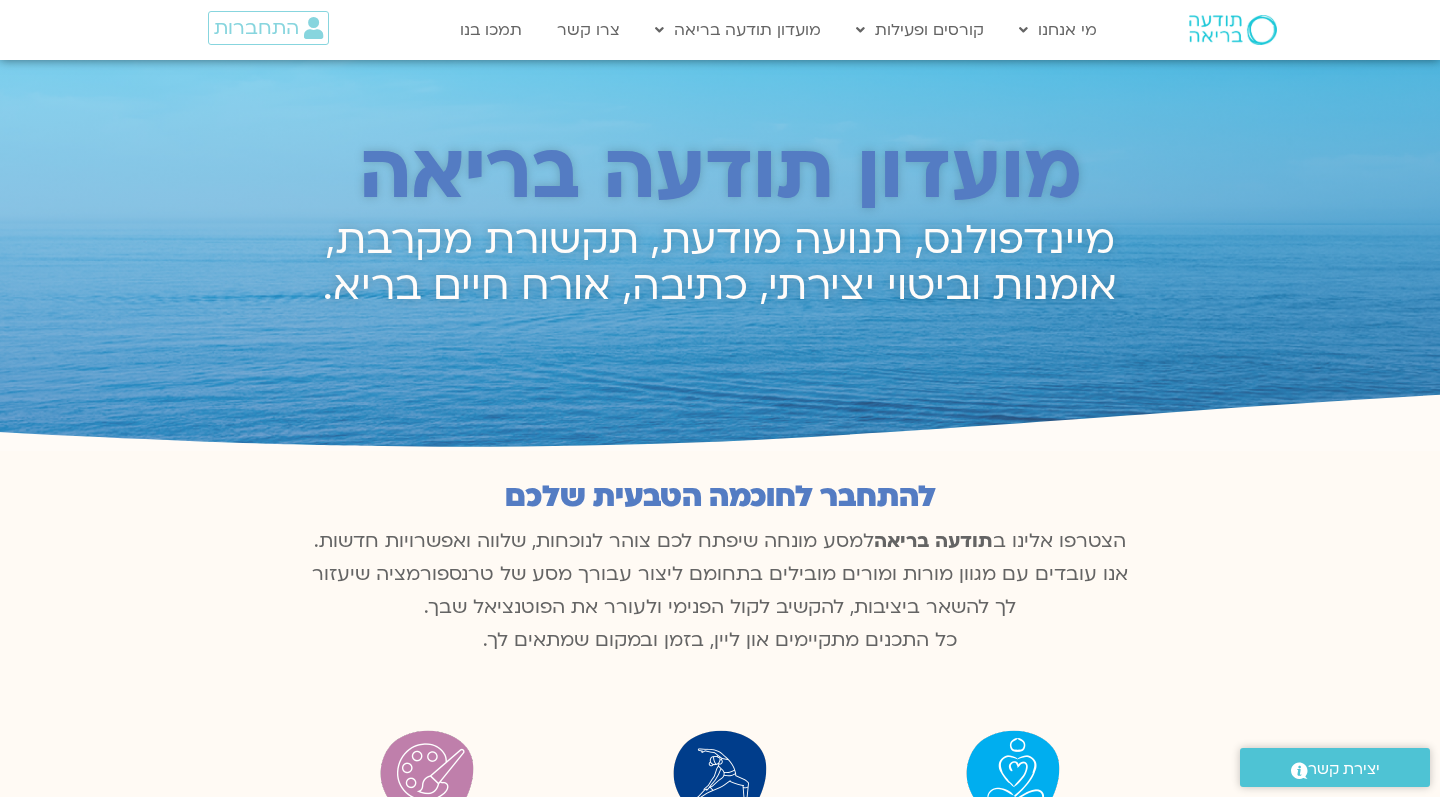 scroll, scrollTop: 0, scrollLeft: 0, axis: both 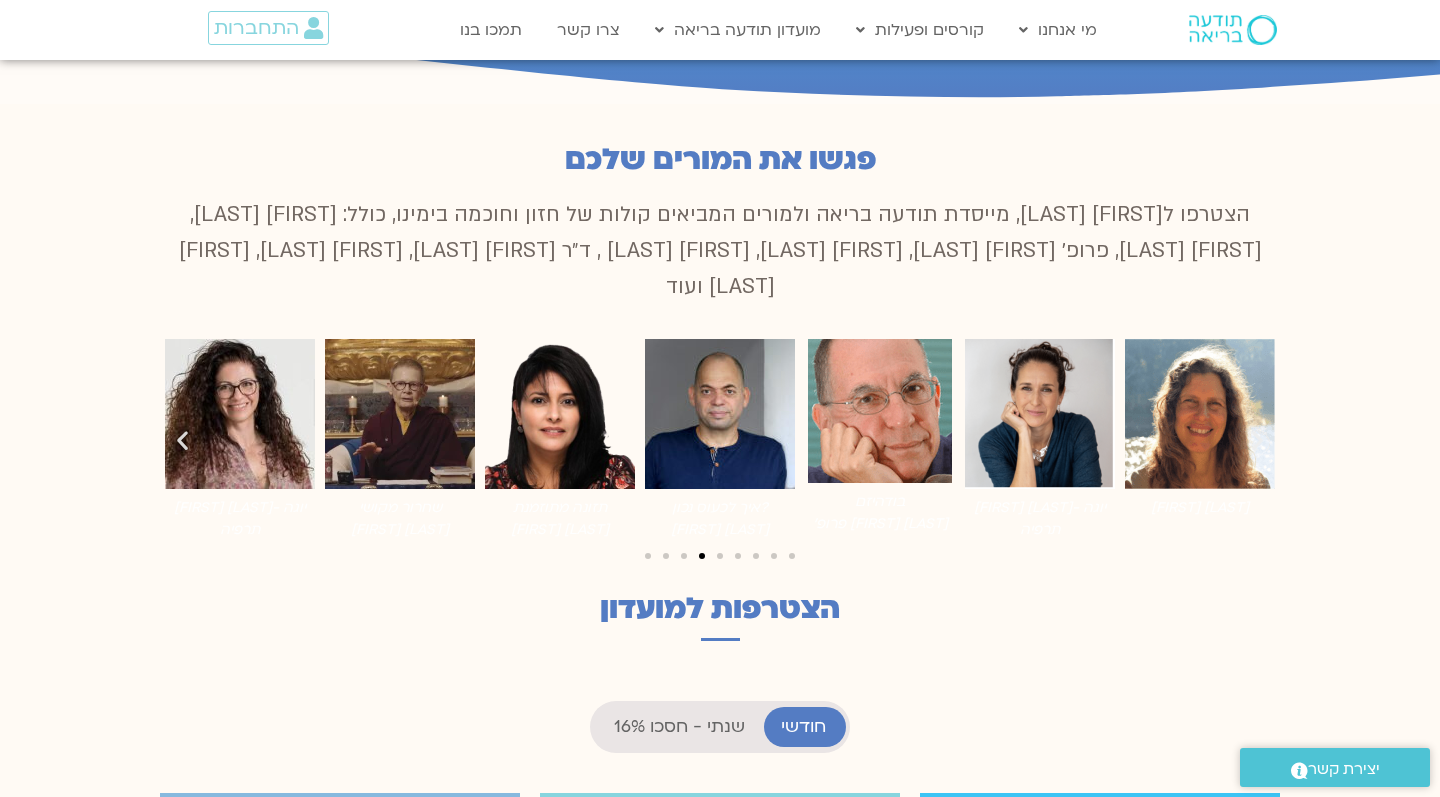 click at bounding box center (182, 440) 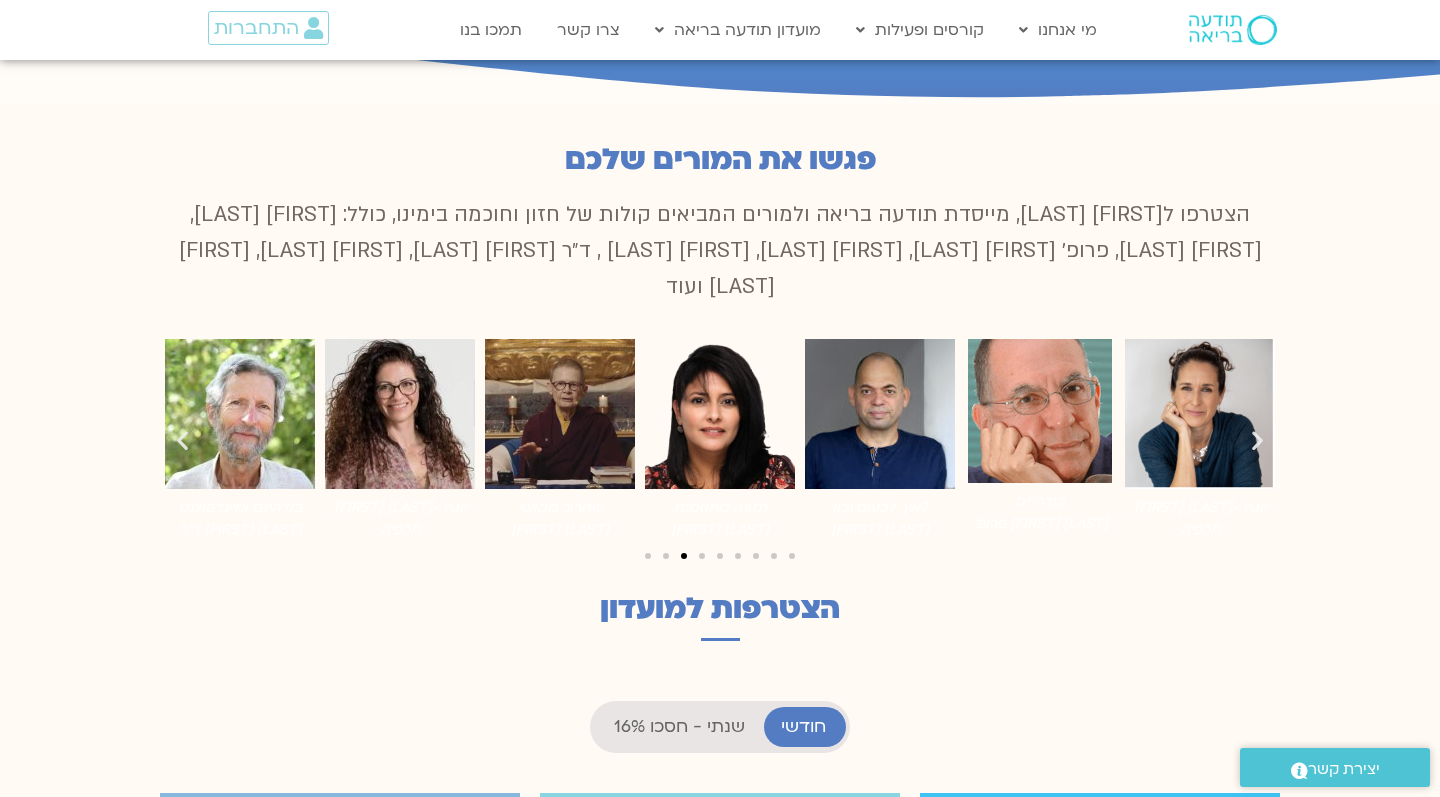 click at bounding box center [182, 440] 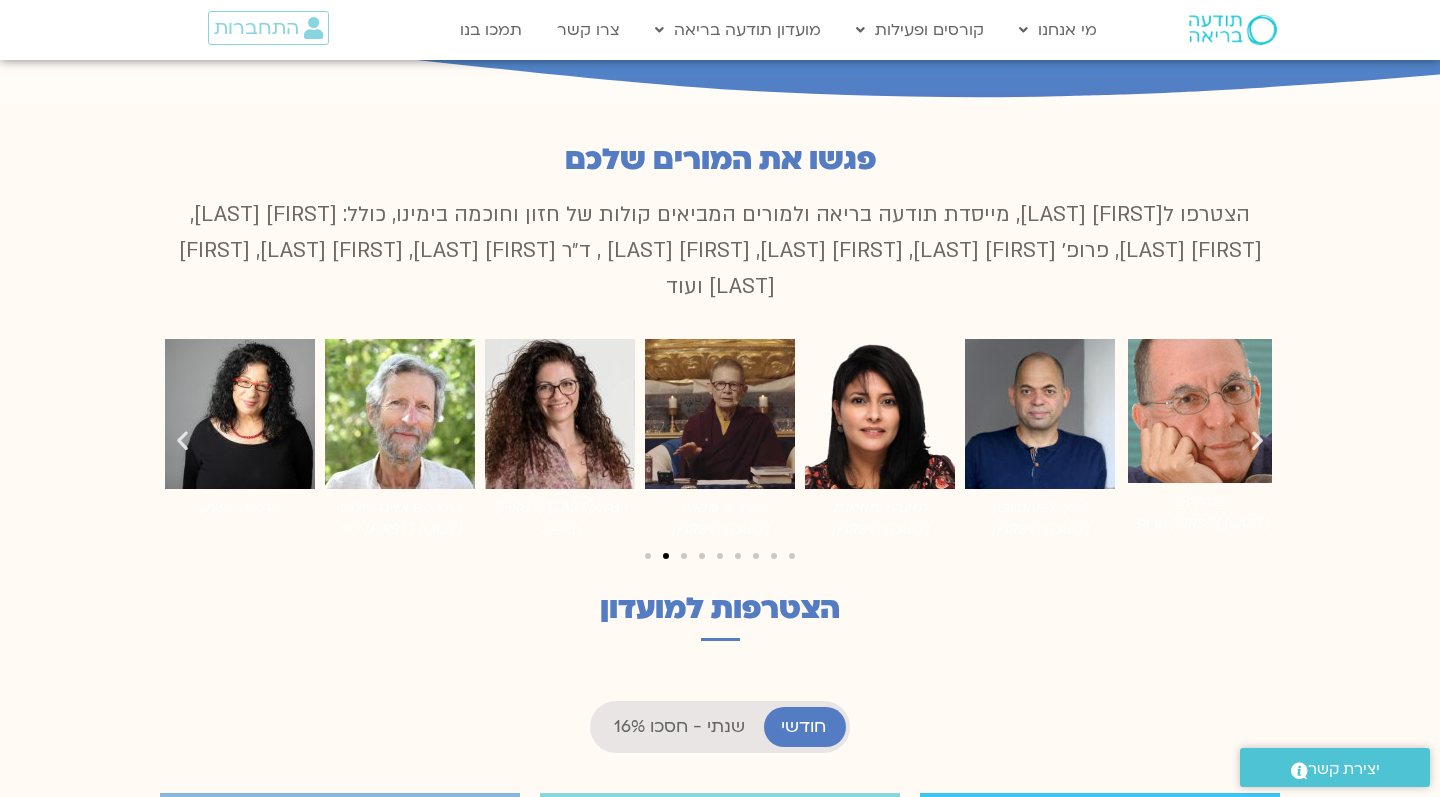 click at bounding box center [182, 440] 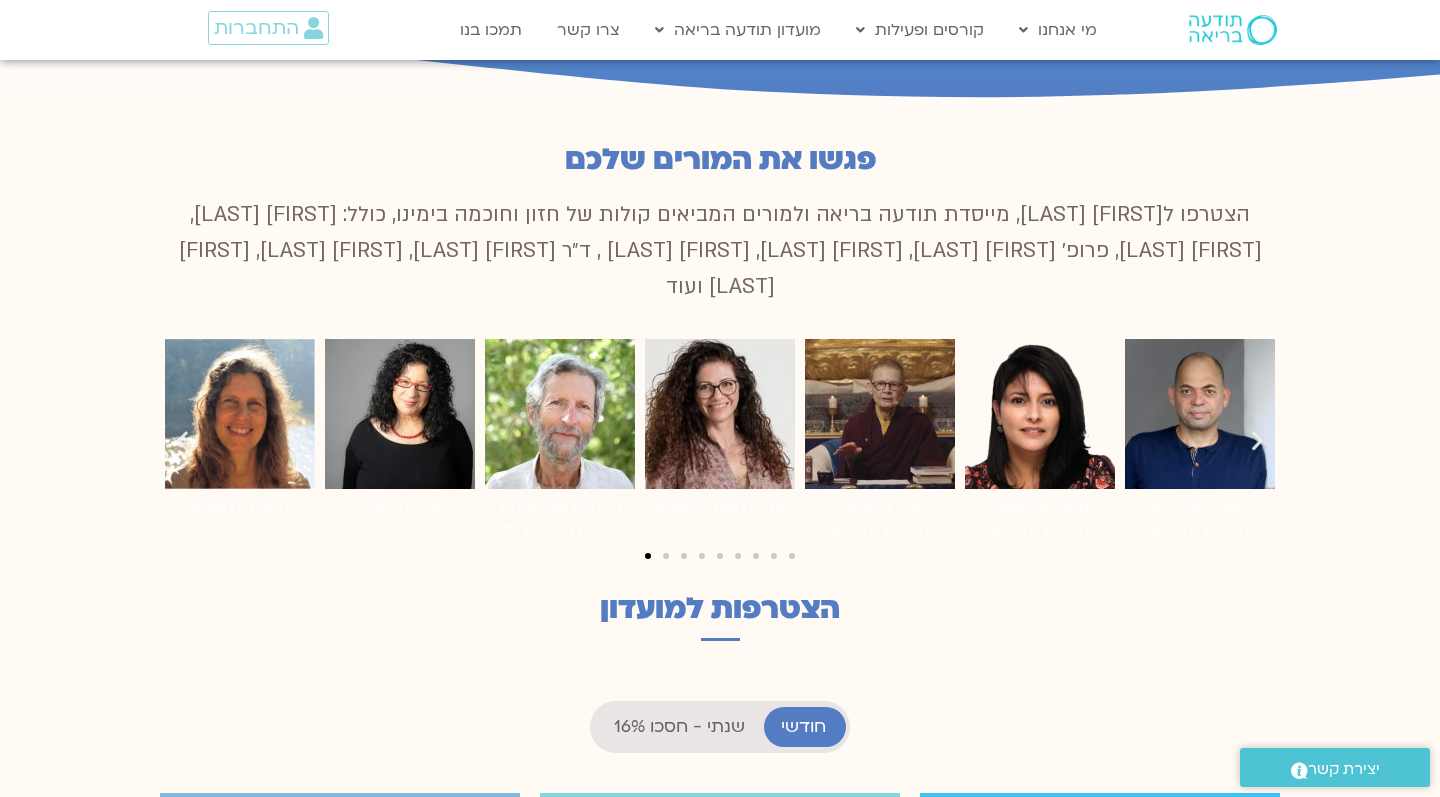 click at bounding box center (182, 440) 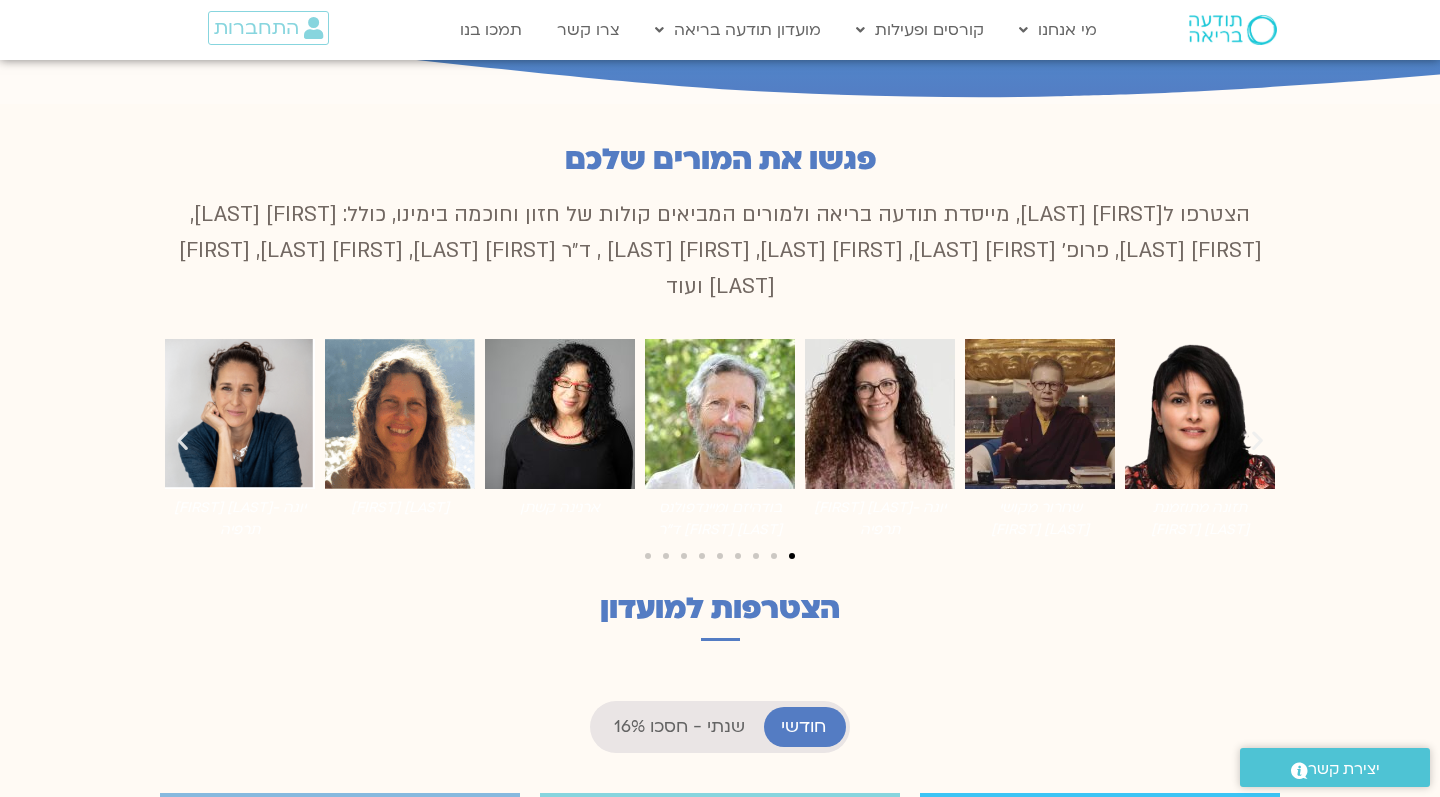 click at bounding box center [182, 440] 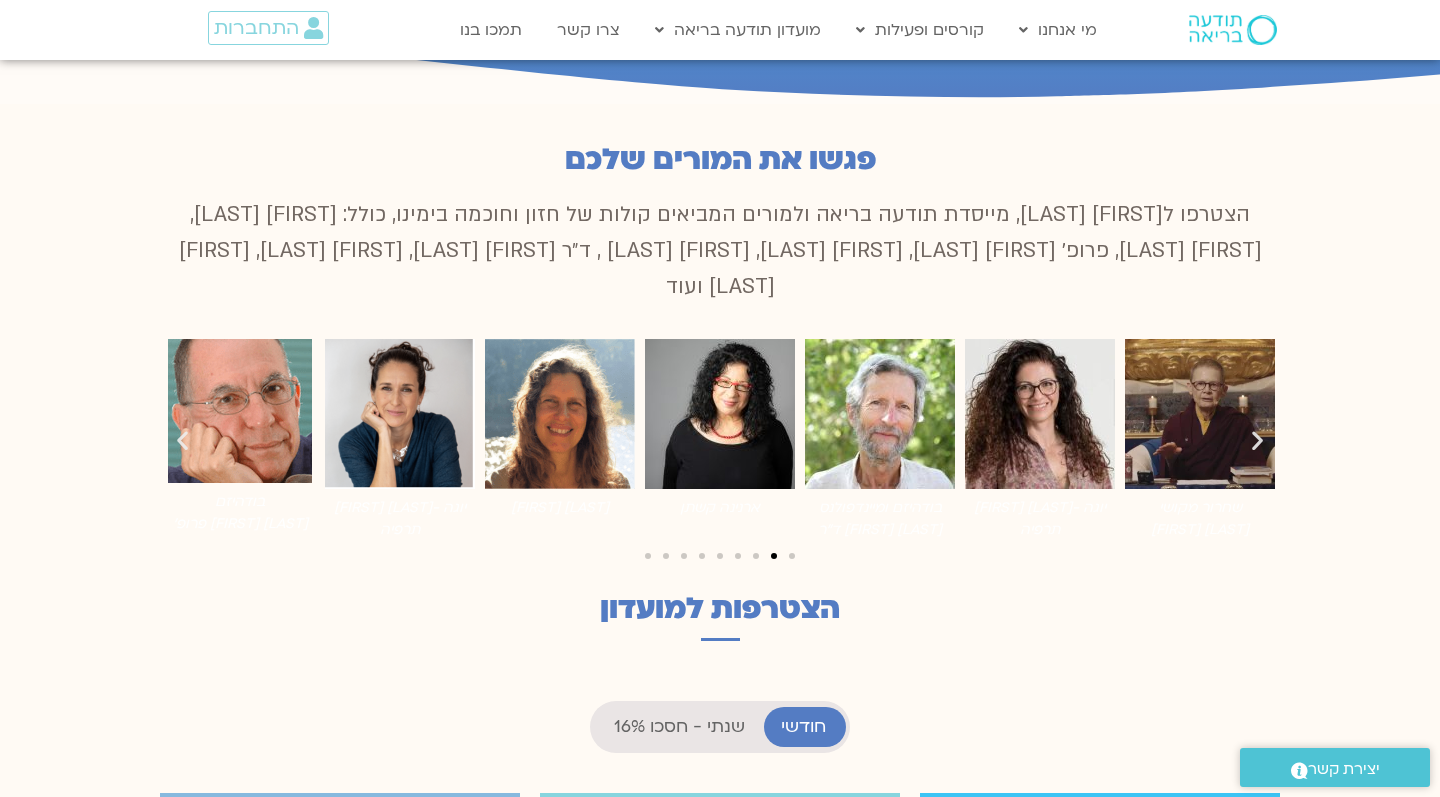 click at bounding box center [182, 440] 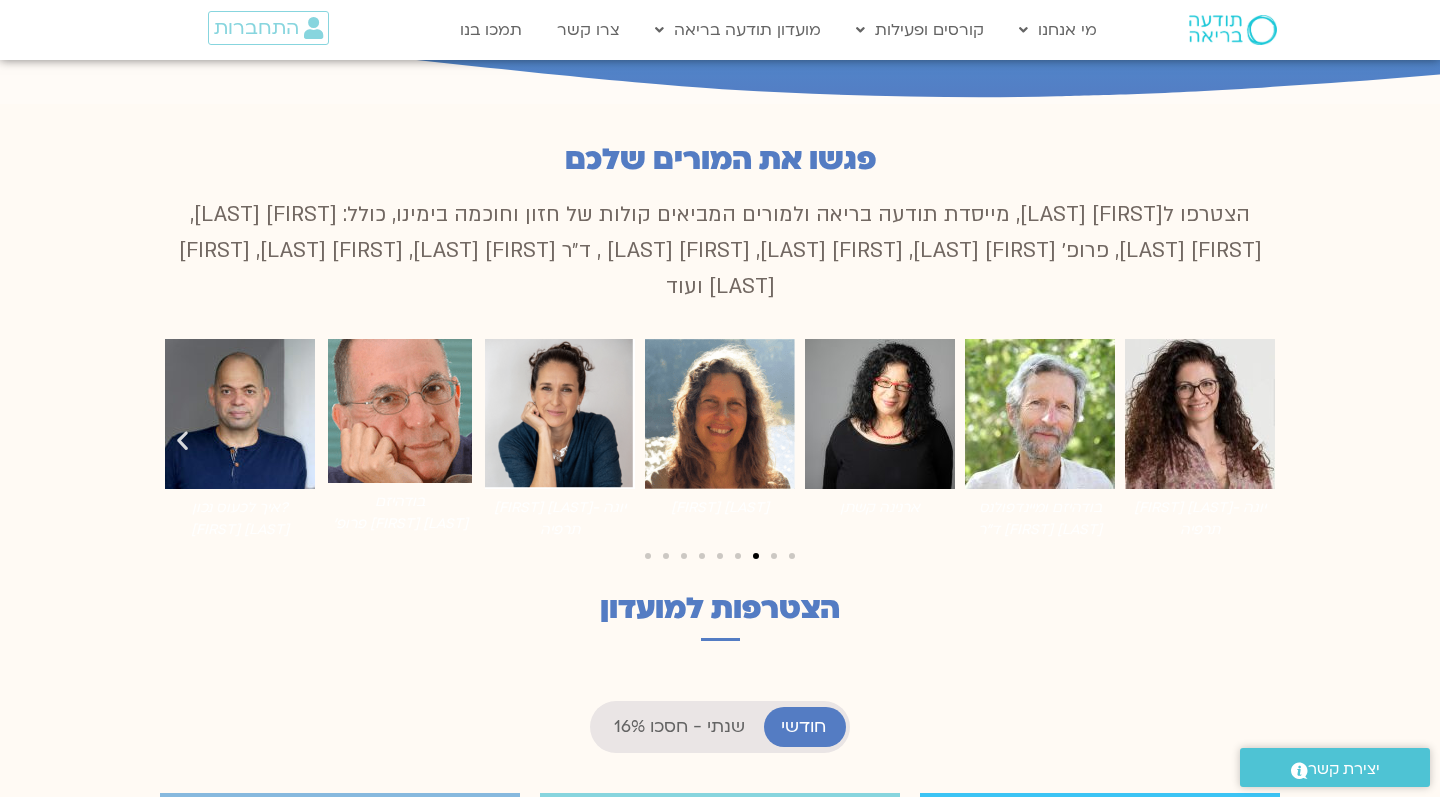click at bounding box center [182, 440] 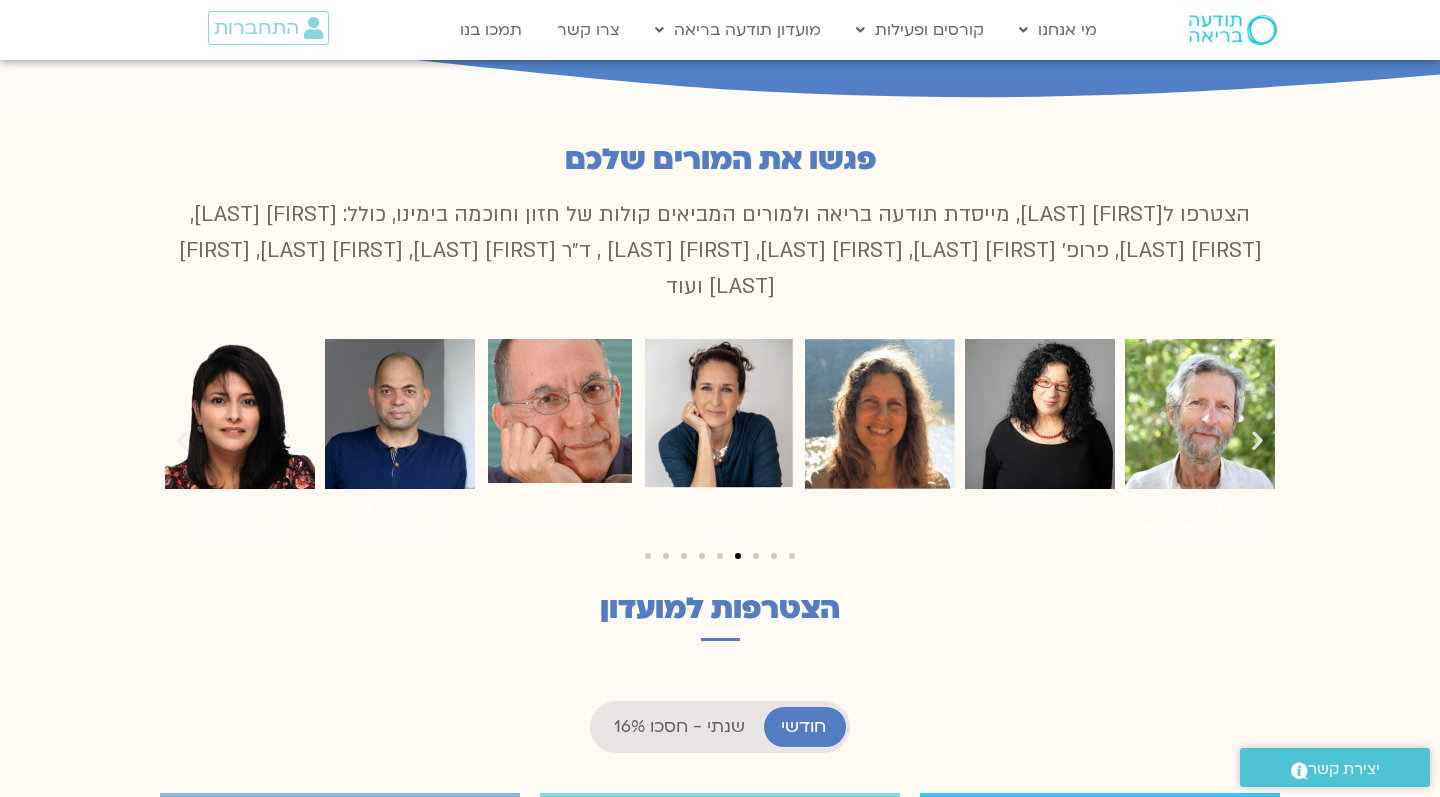 click at bounding box center [182, 440] 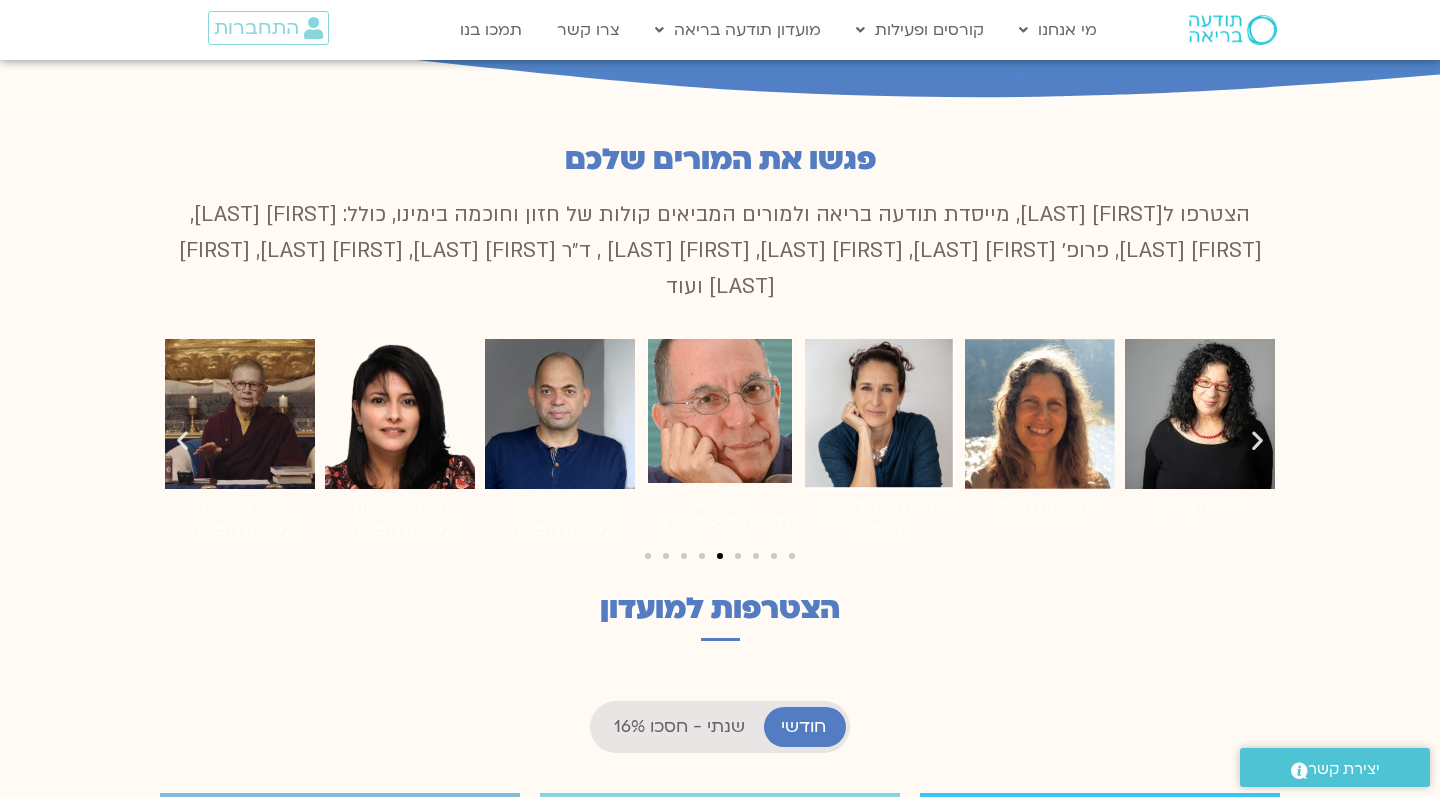 click at bounding box center [182, 440] 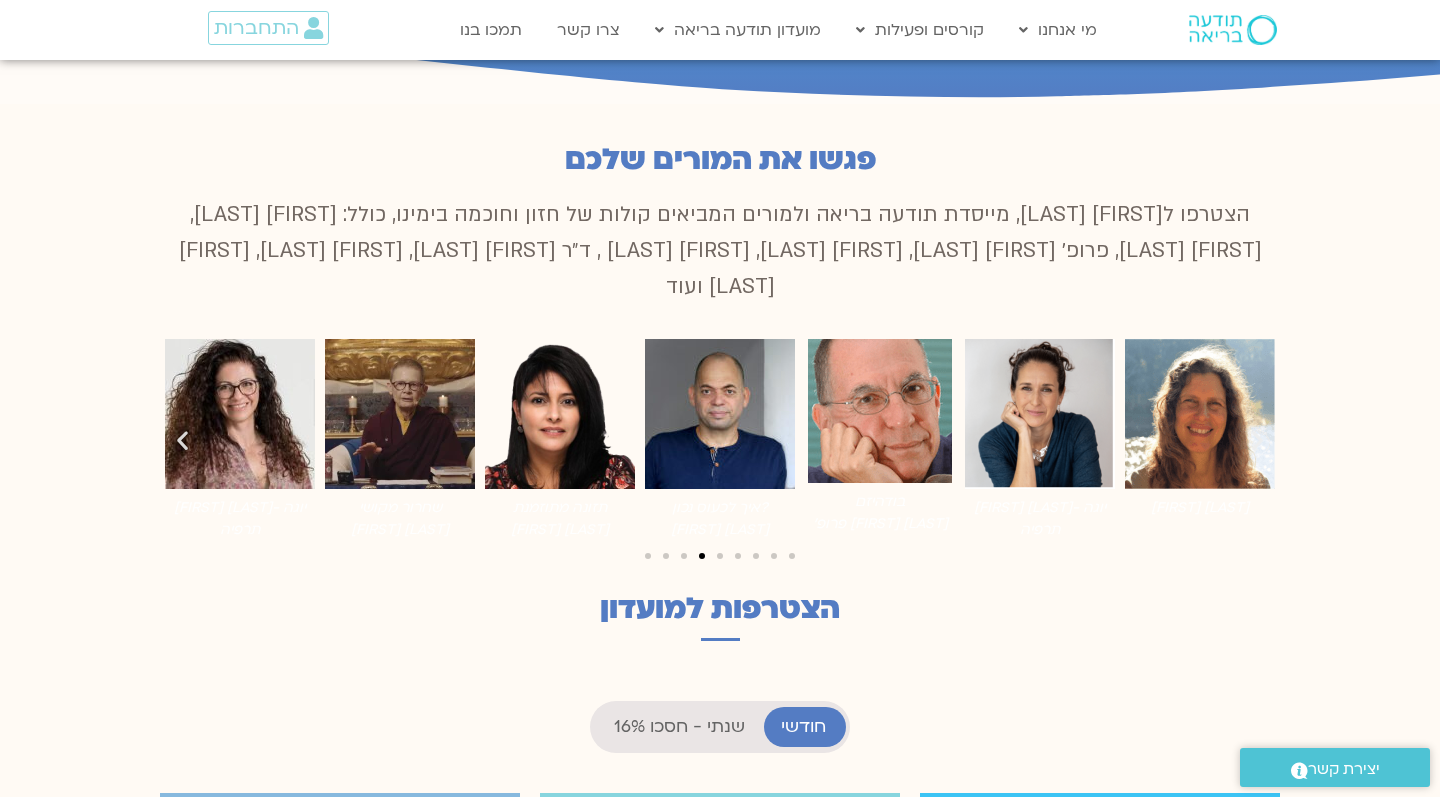 click at bounding box center (182, 440) 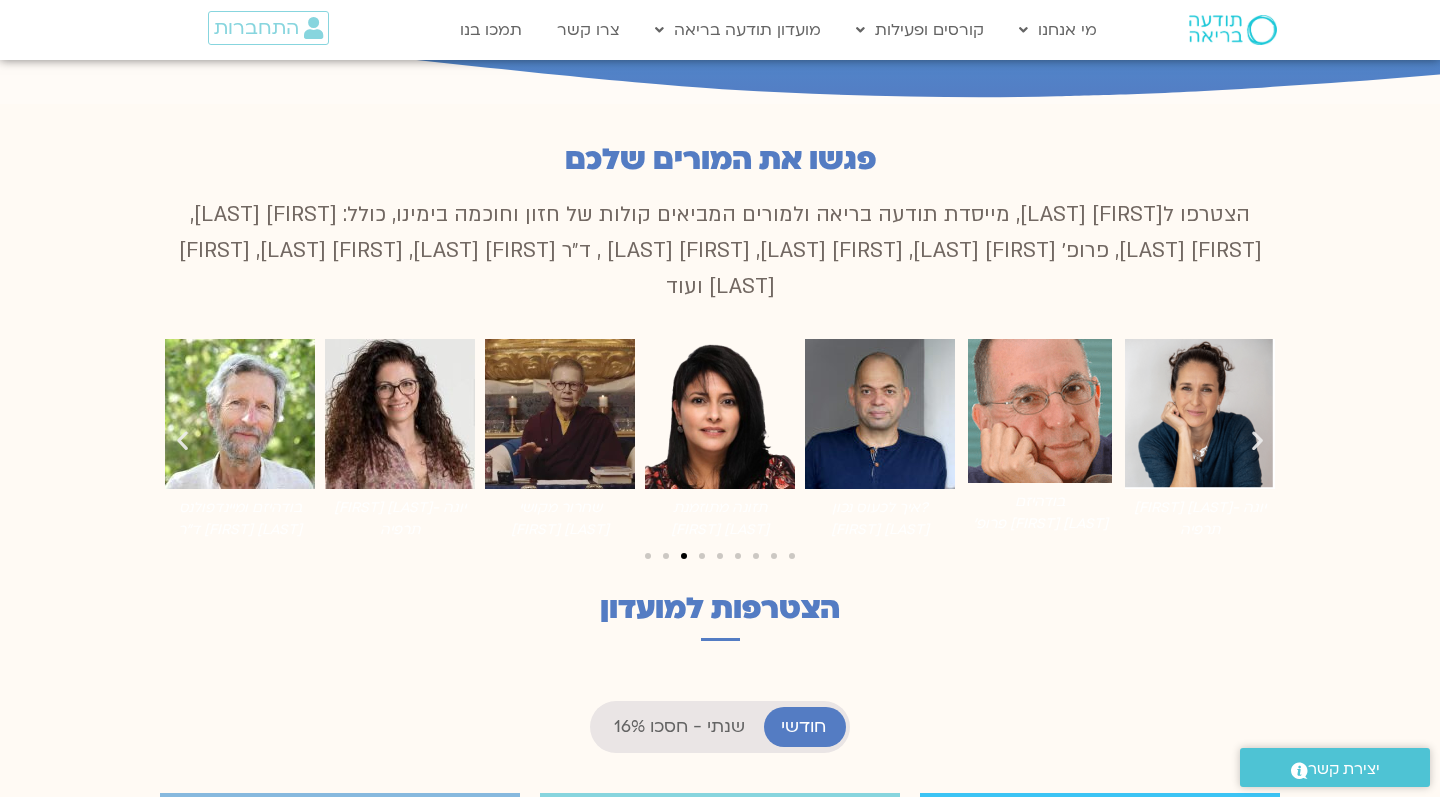 click at bounding box center (182, 440) 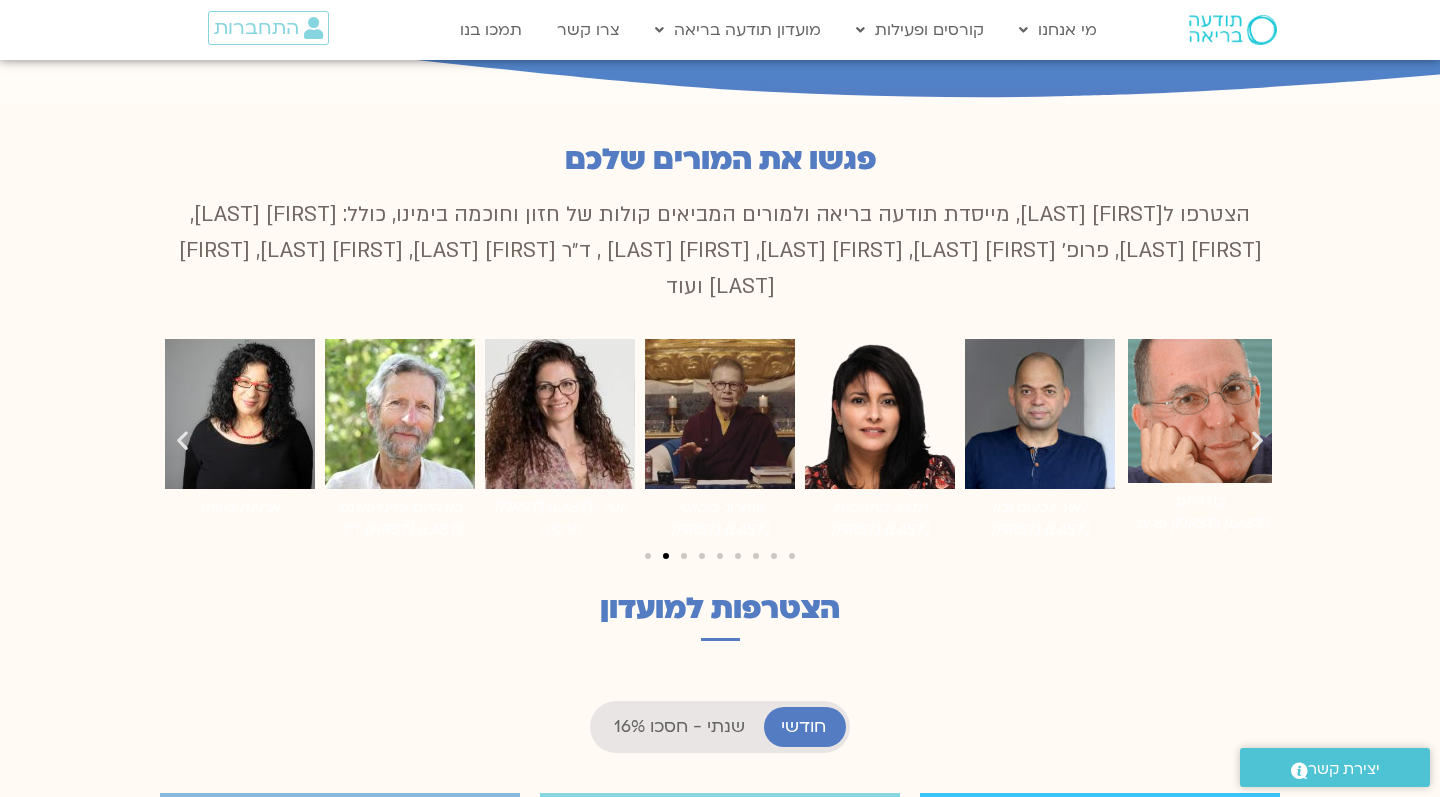 click at bounding box center [182, 440] 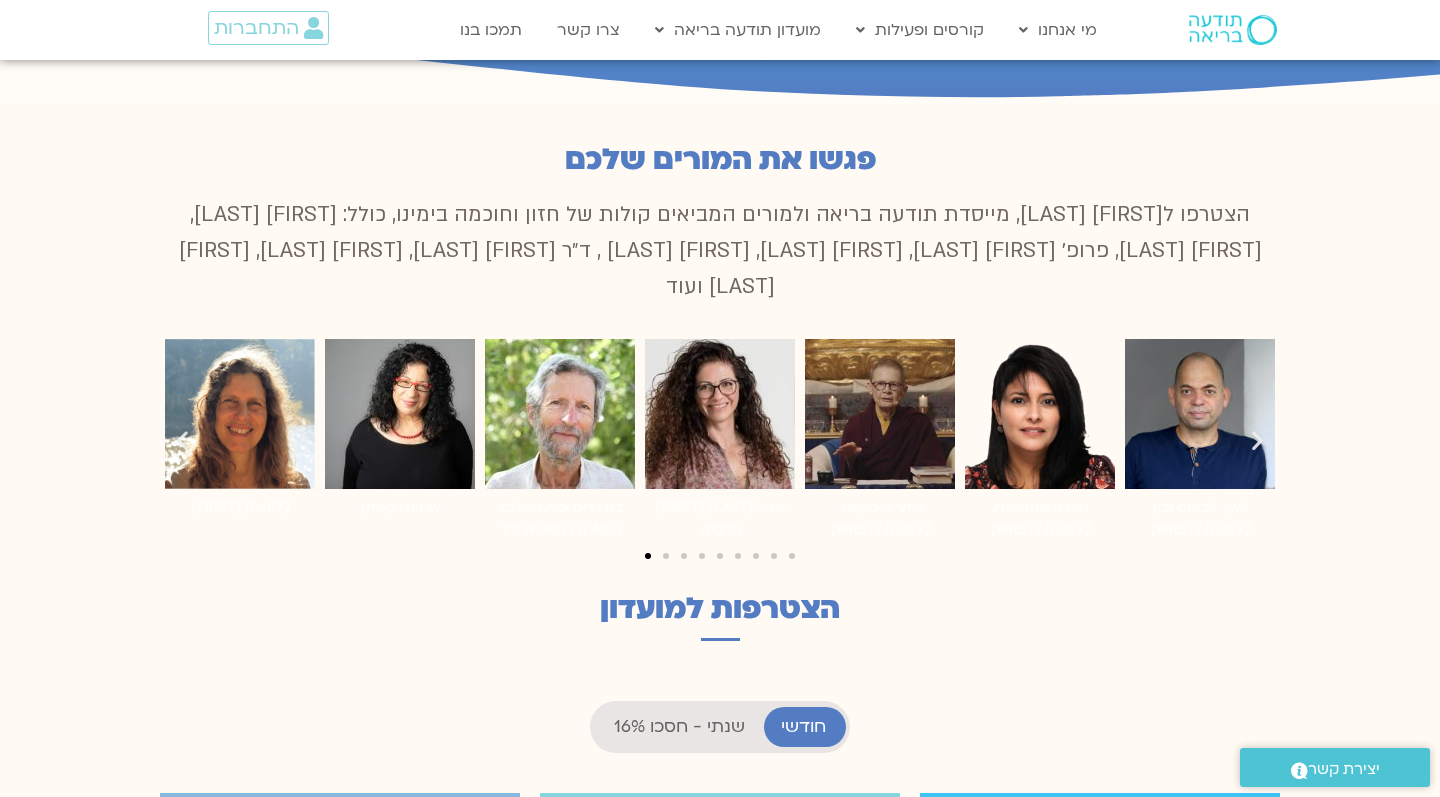 click at bounding box center (182, 440) 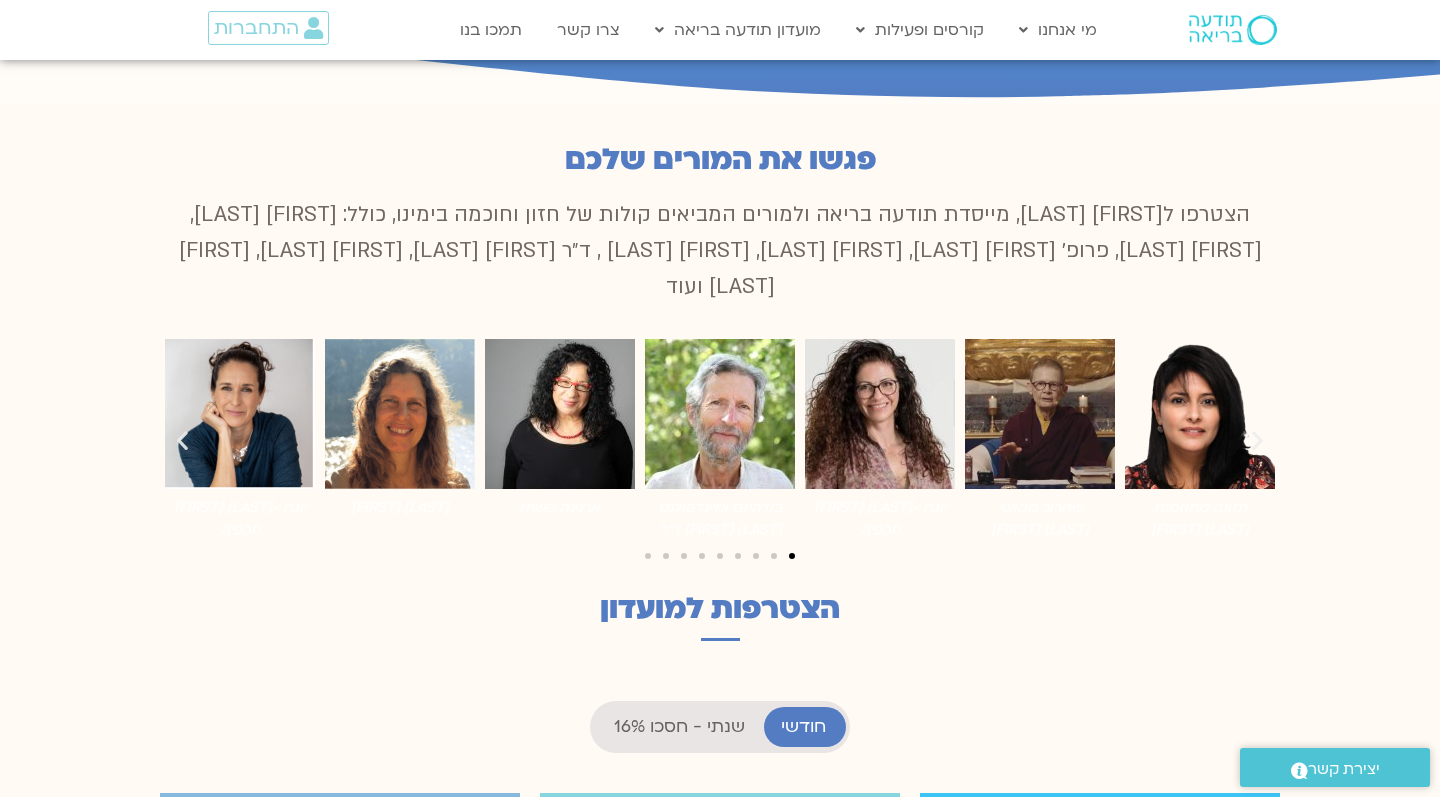 click at bounding box center [182, 440] 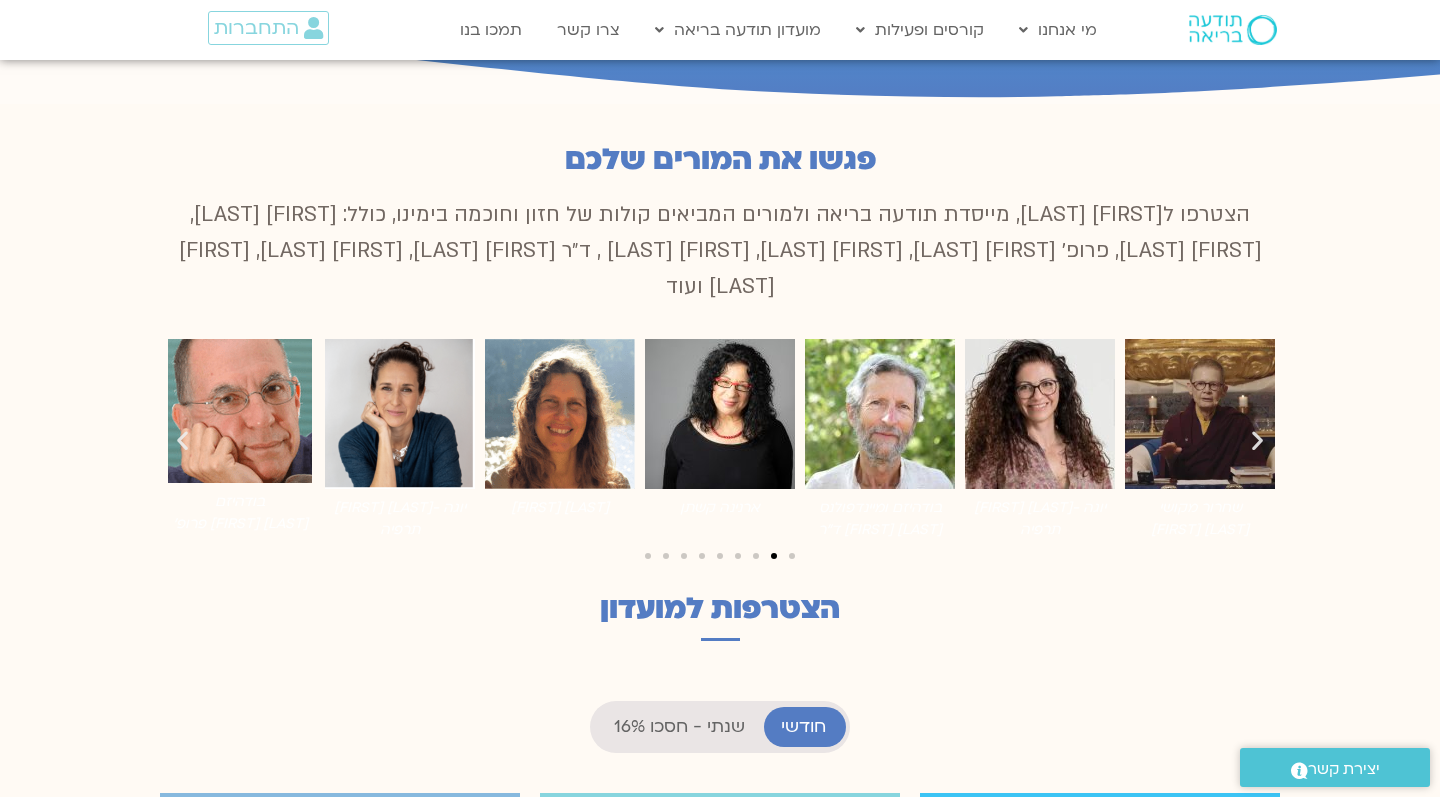 click at bounding box center [182, 440] 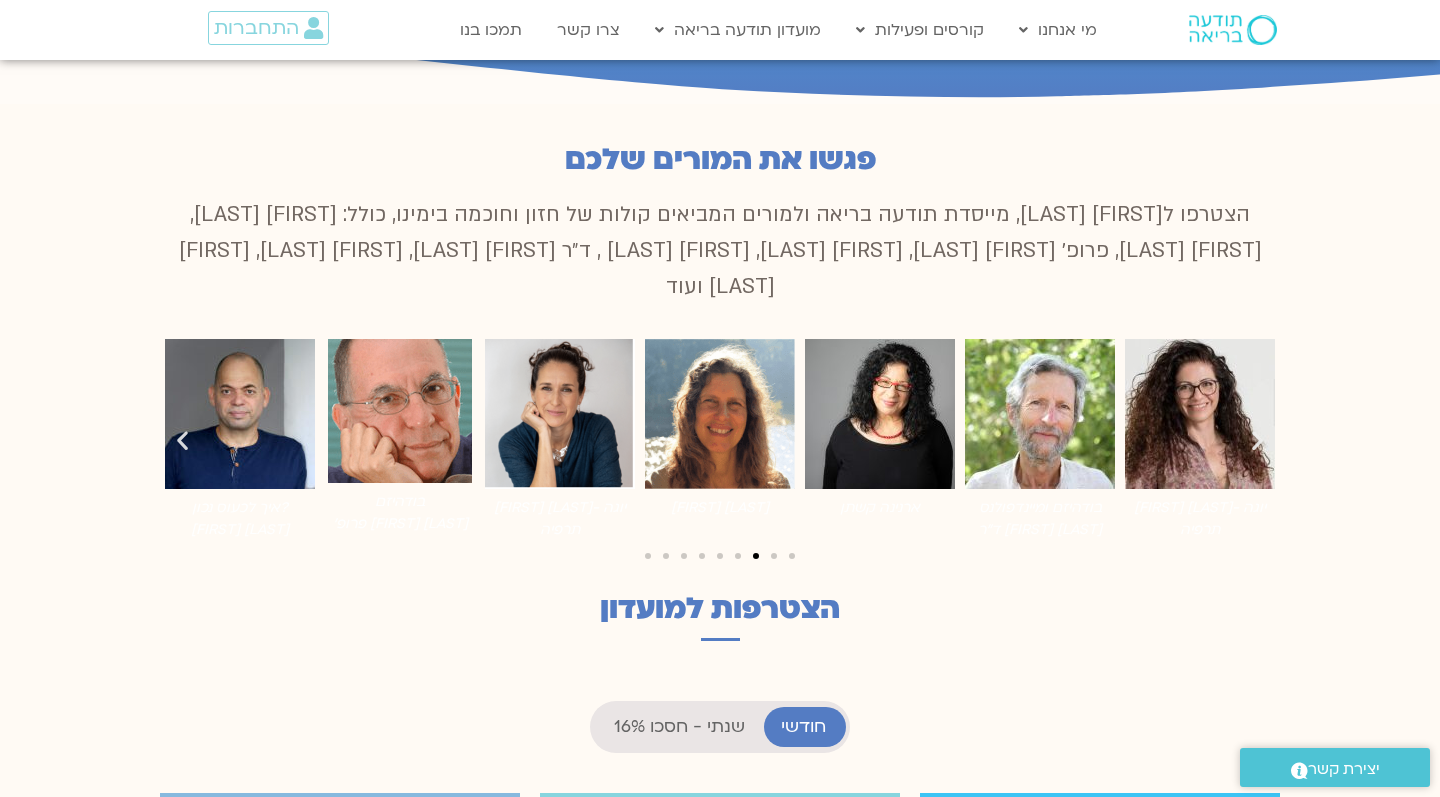 click at bounding box center [182, 440] 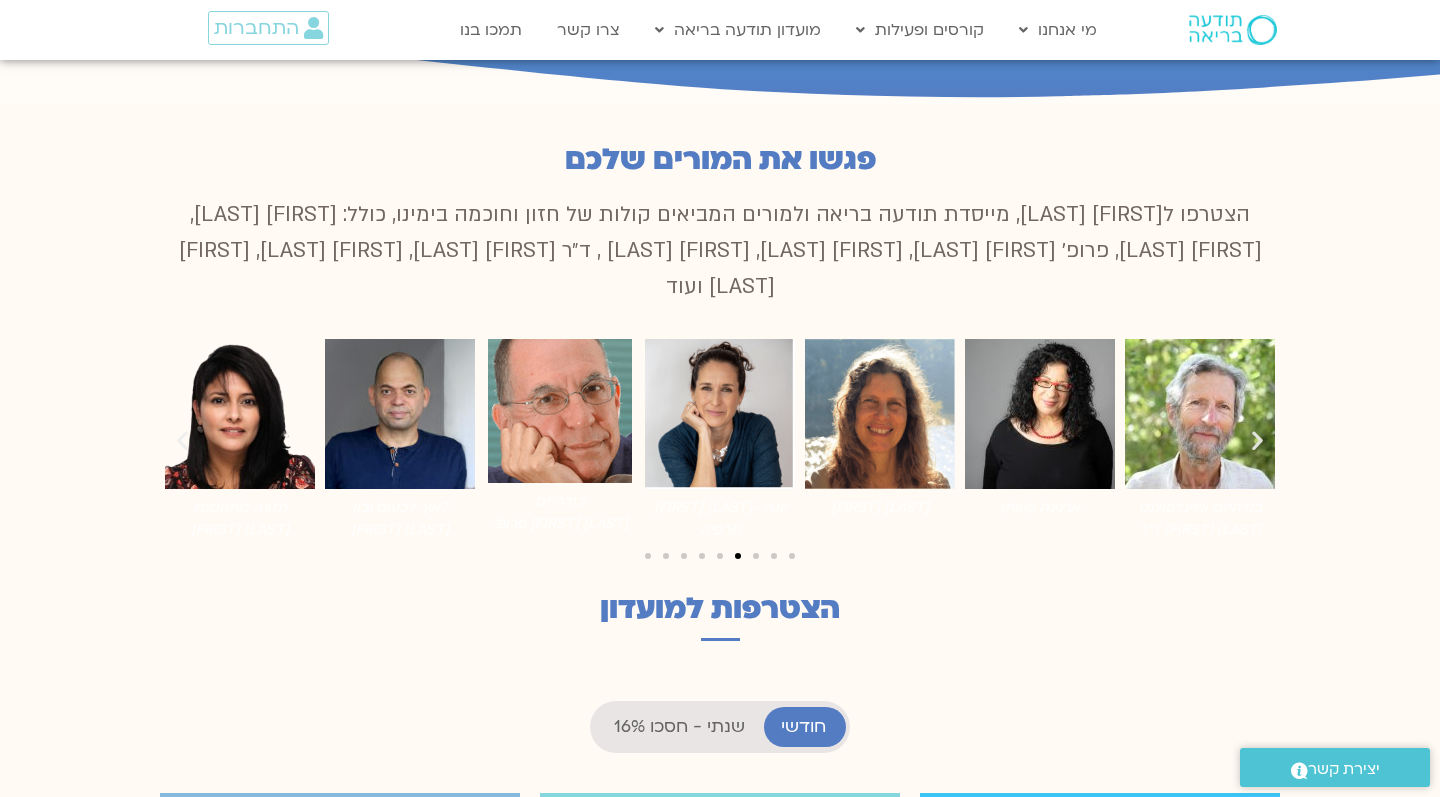 click at bounding box center [182, 440] 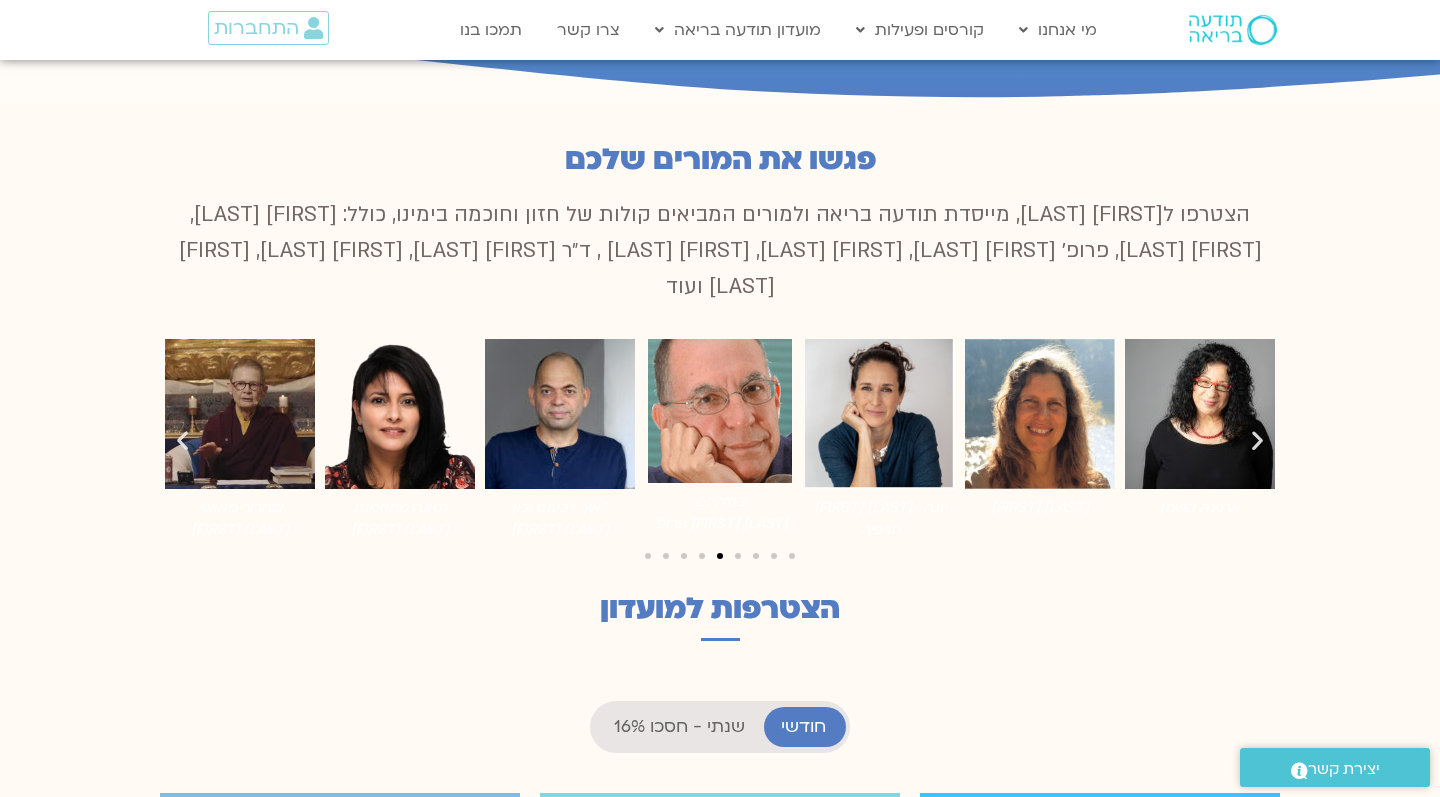 click at bounding box center [182, 440] 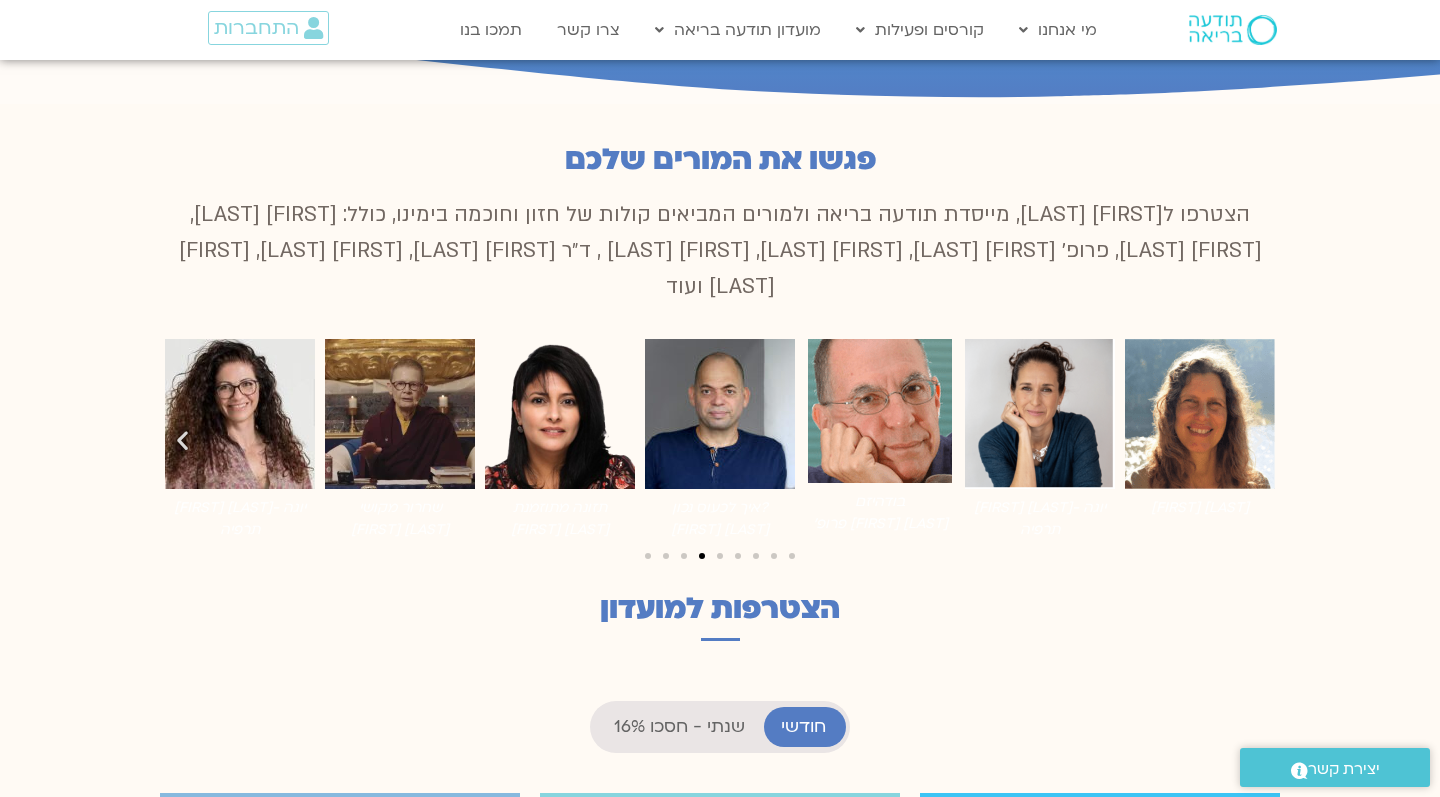 click at bounding box center (182, 440) 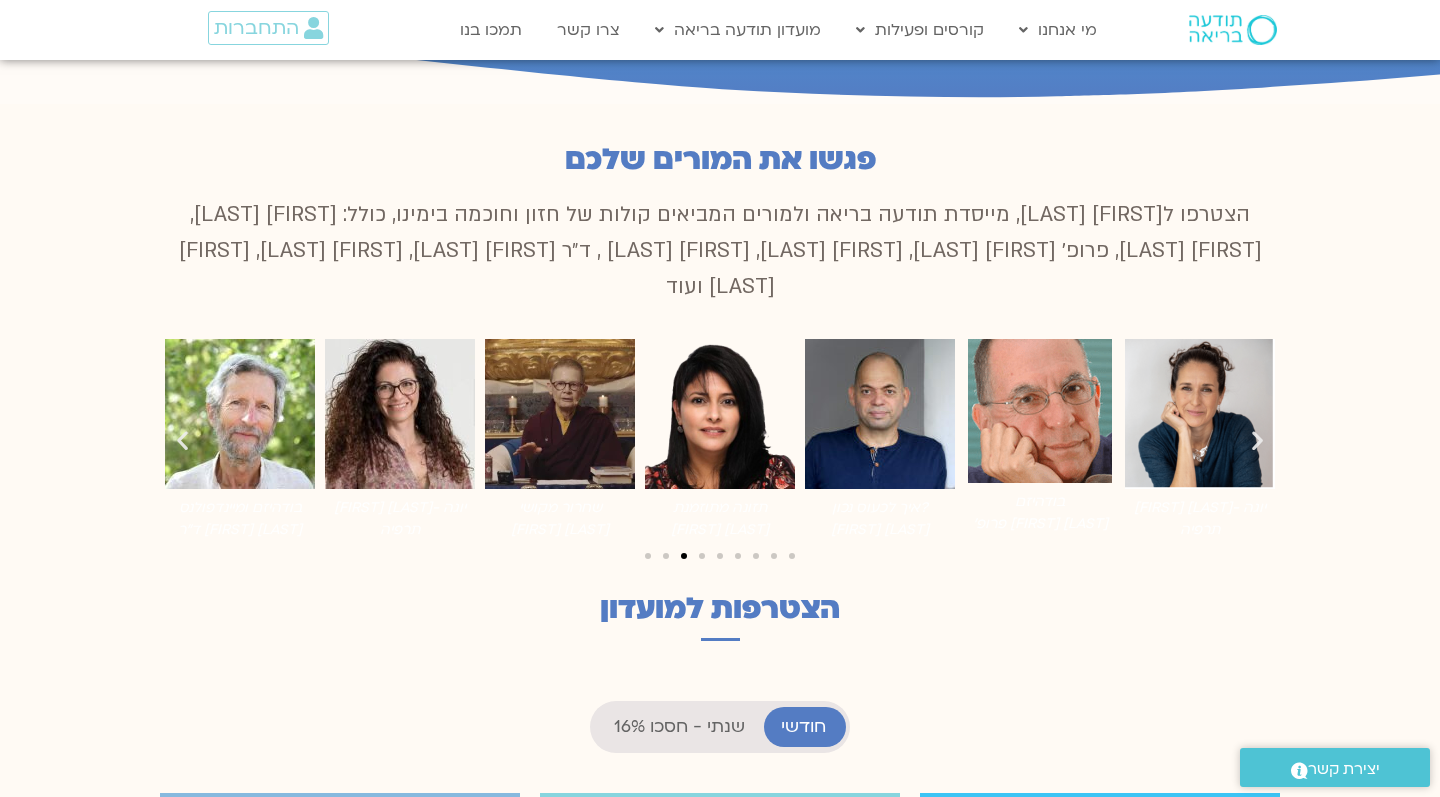 click at bounding box center [182, 440] 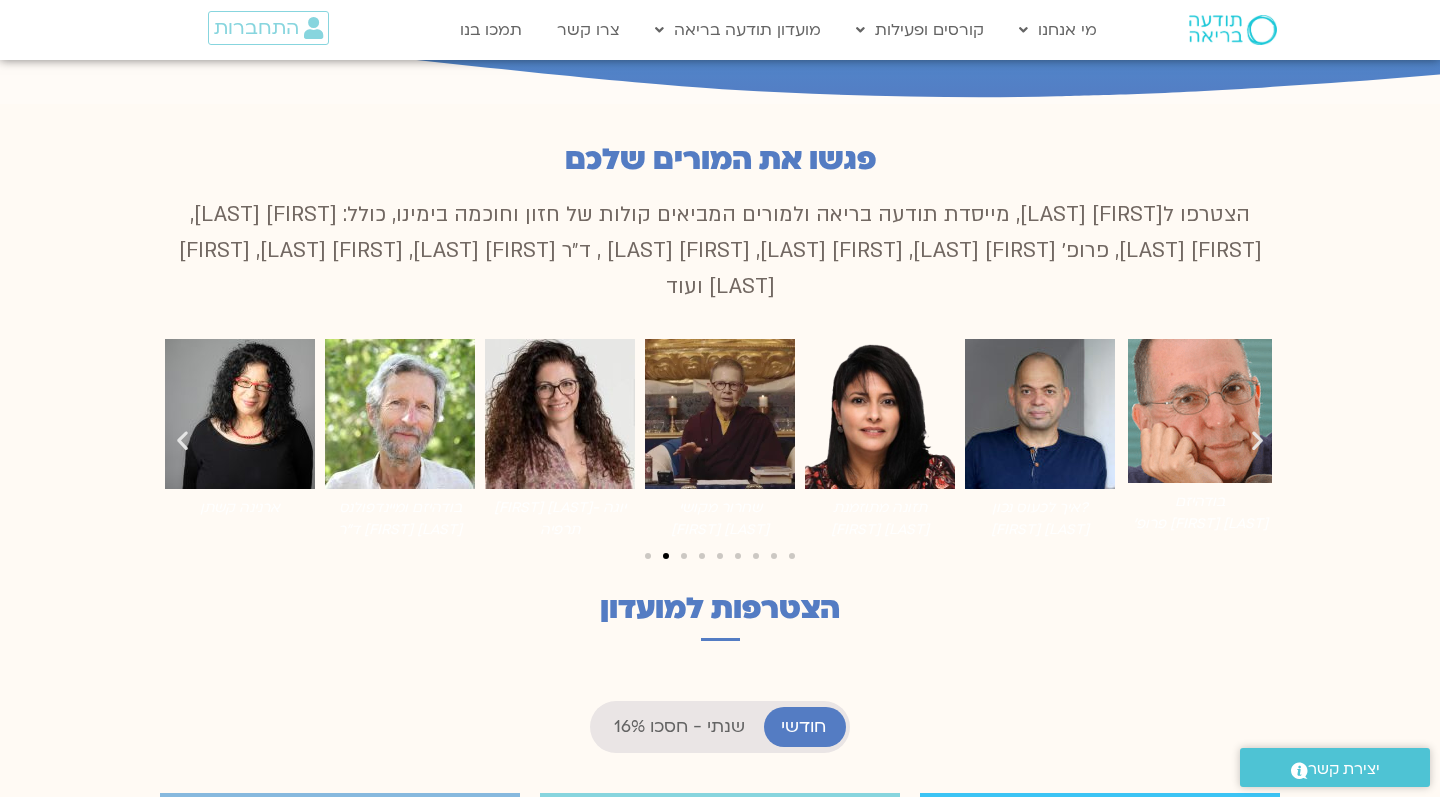 click at bounding box center [182, 440] 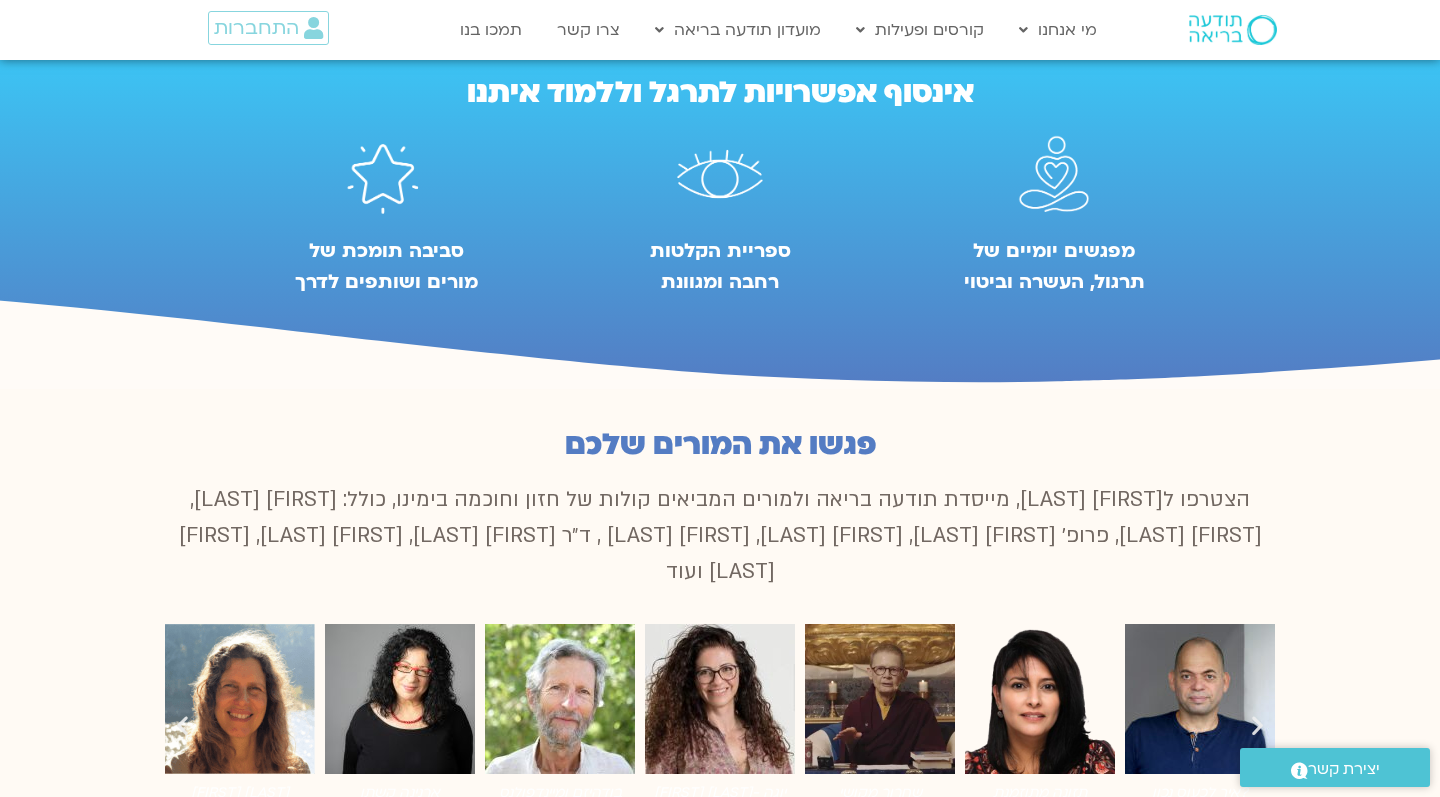 scroll, scrollTop: 1019, scrollLeft: 0, axis: vertical 